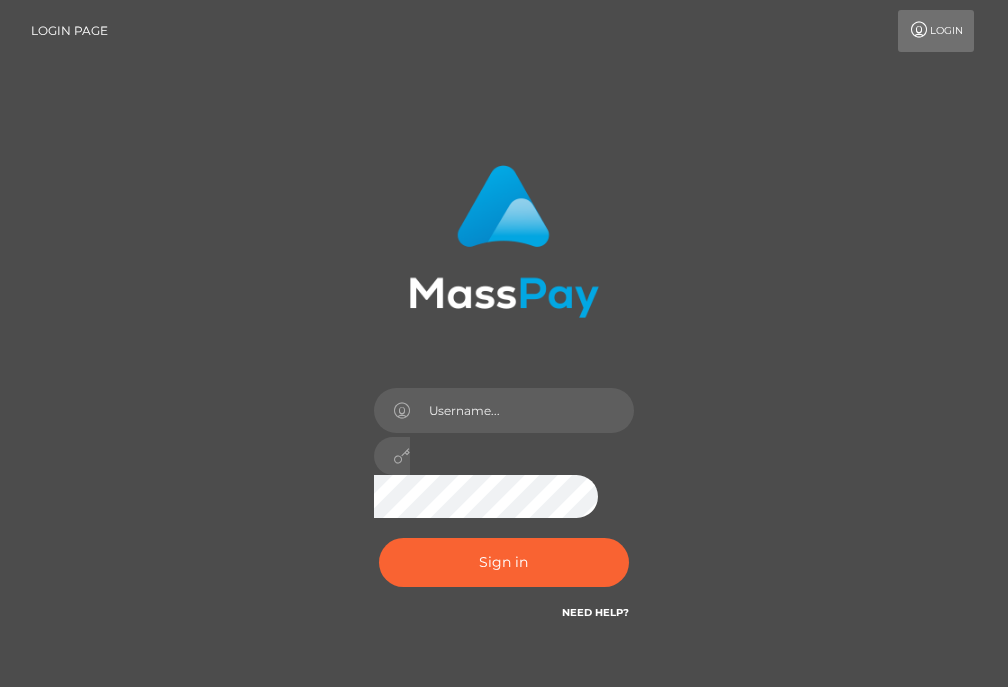 scroll, scrollTop: 0, scrollLeft: 0, axis: both 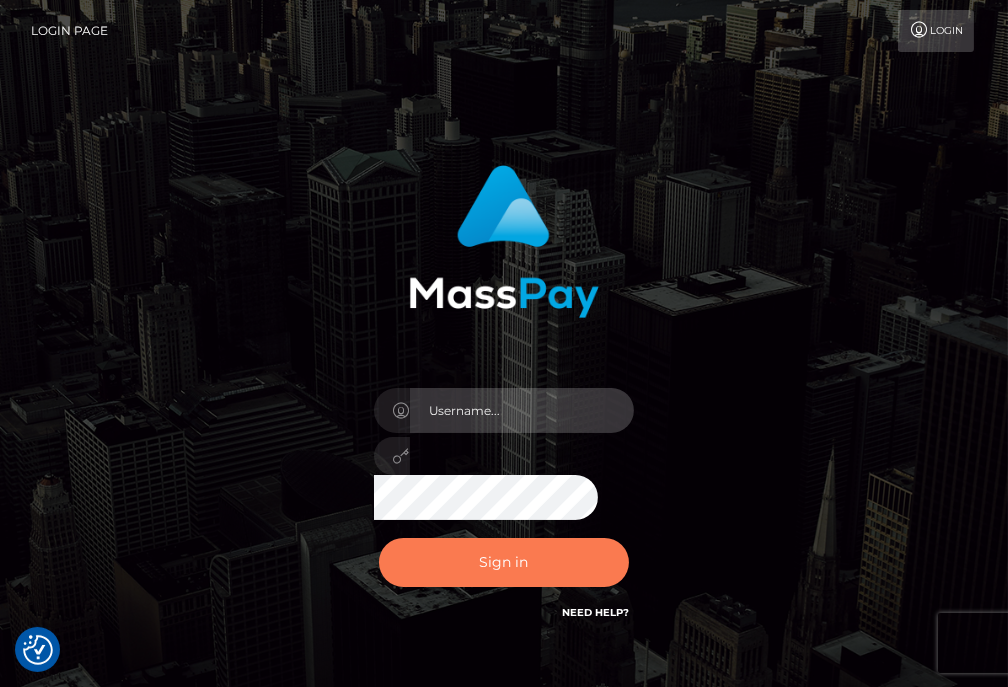 type on "aluasupport" 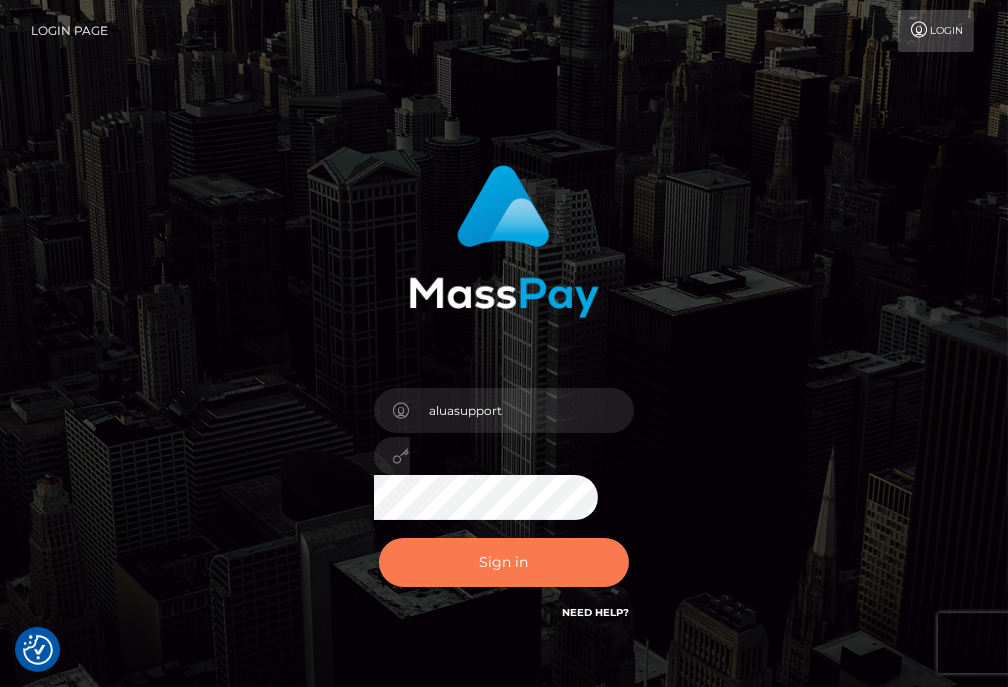 click on "Sign in" at bounding box center [504, 562] 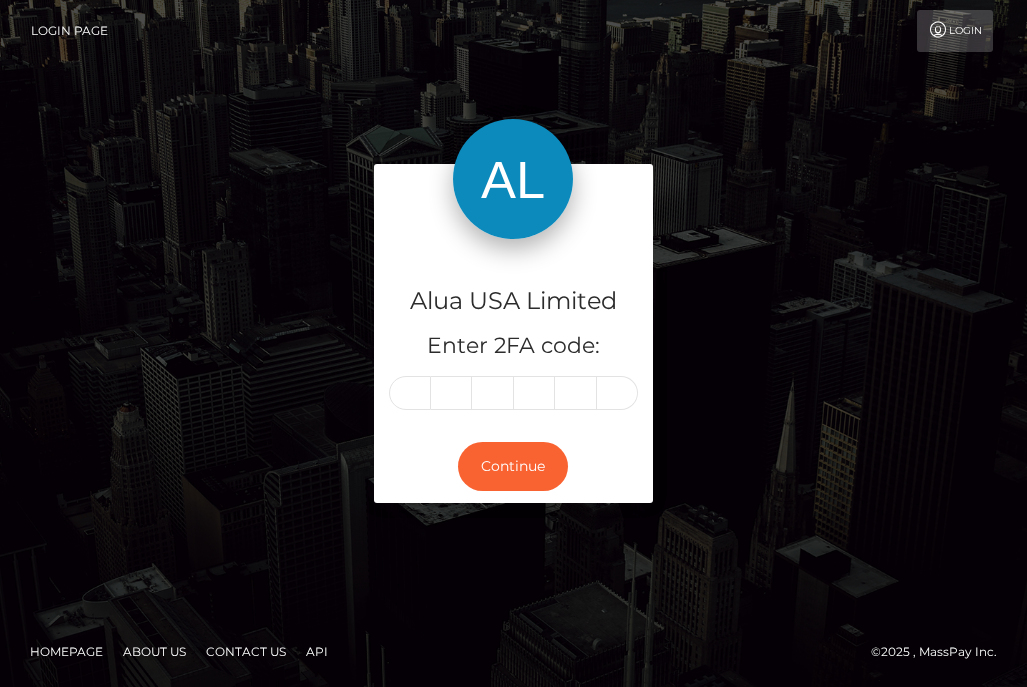scroll, scrollTop: 0, scrollLeft: 0, axis: both 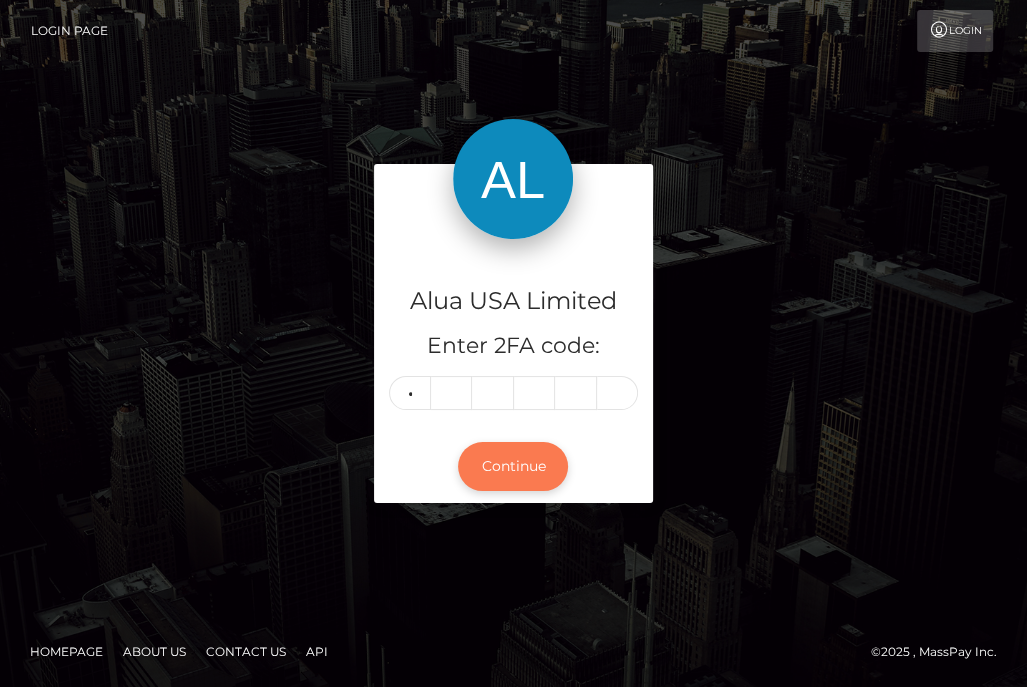 type on "6" 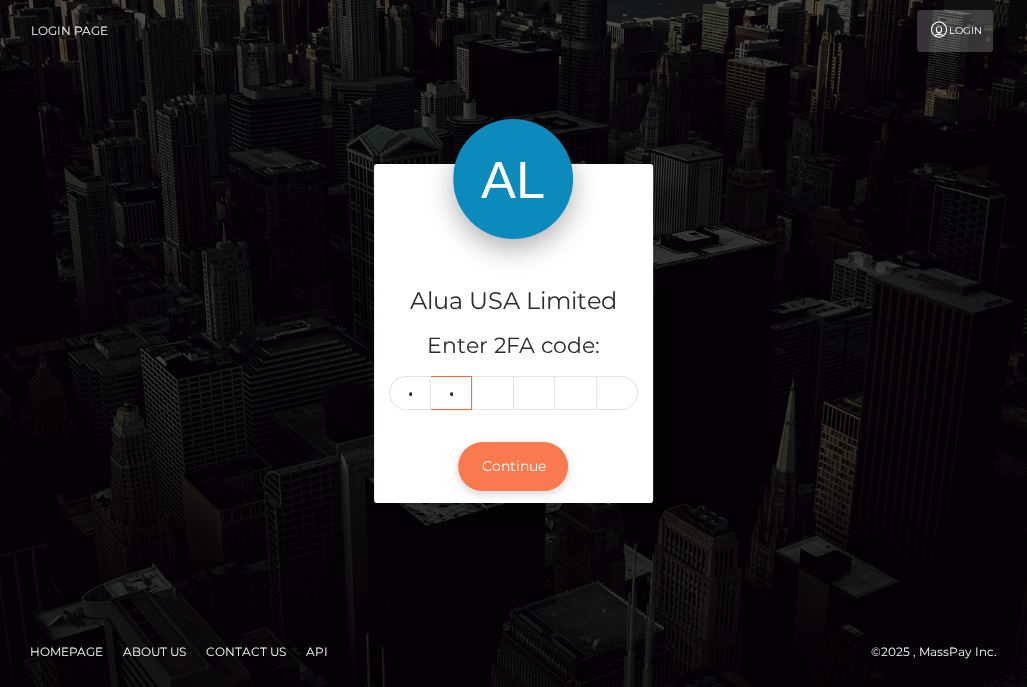 type on "3" 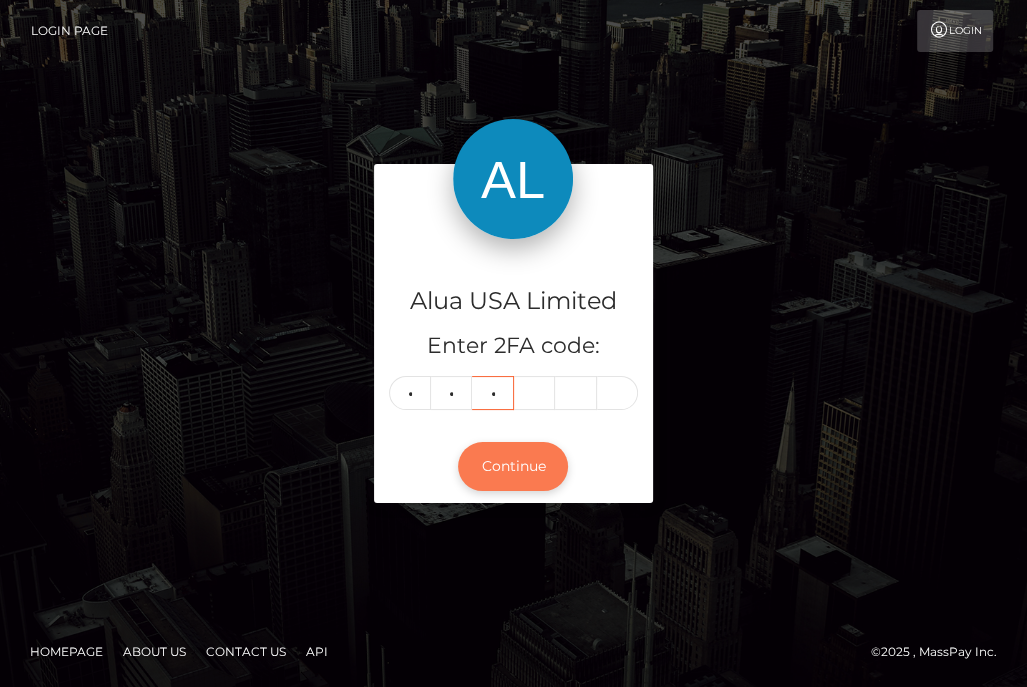 type on "3" 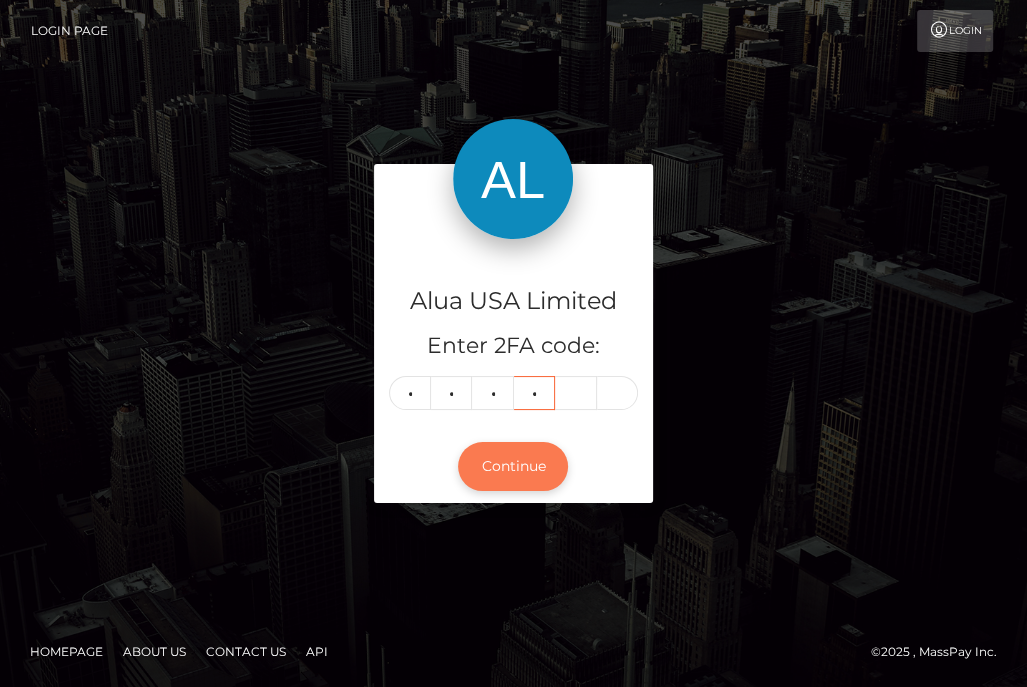 type on "0" 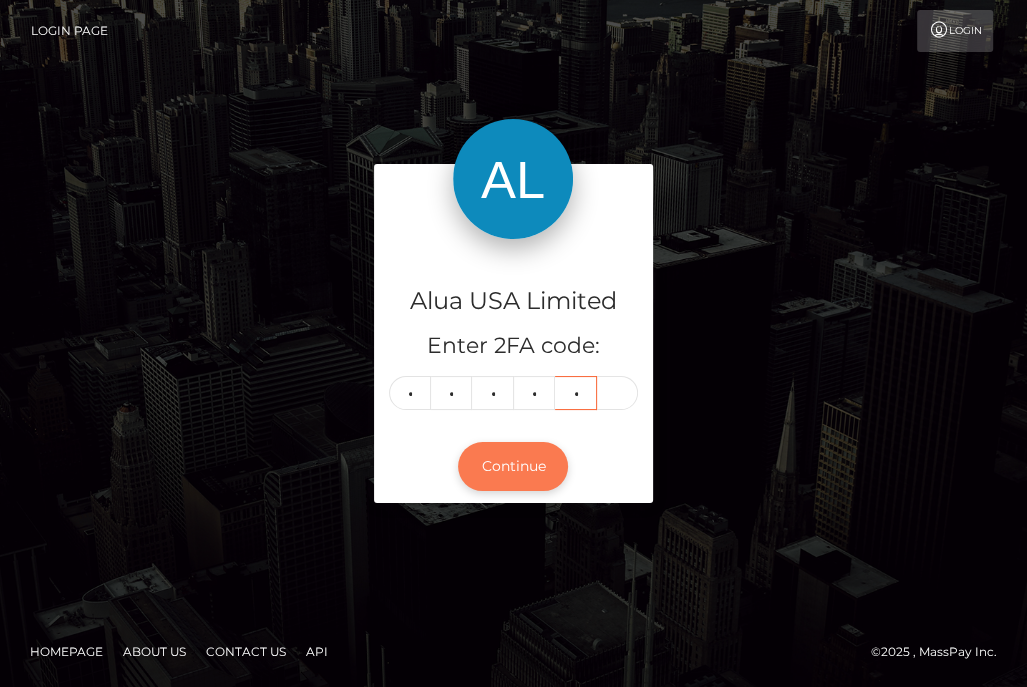 type on "6" 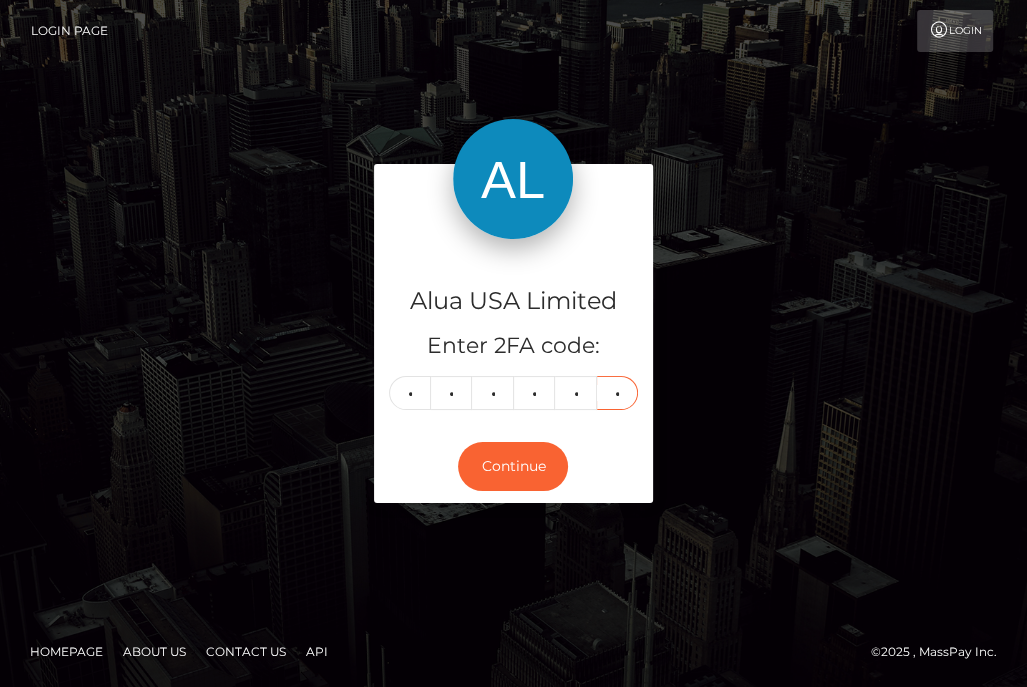 type on "9" 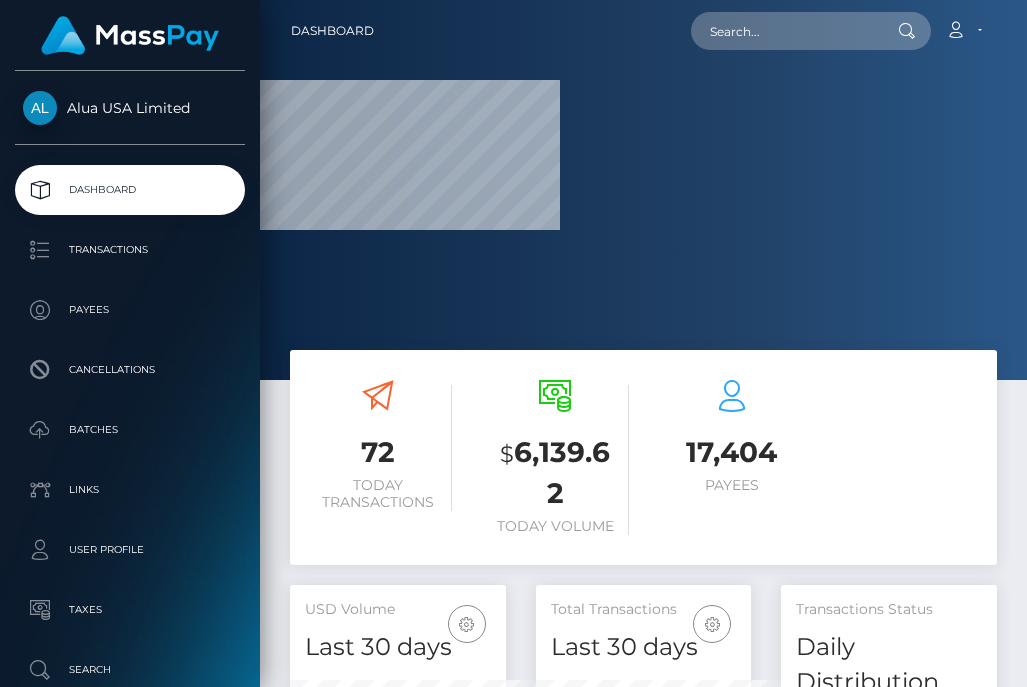 scroll, scrollTop: 0, scrollLeft: 0, axis: both 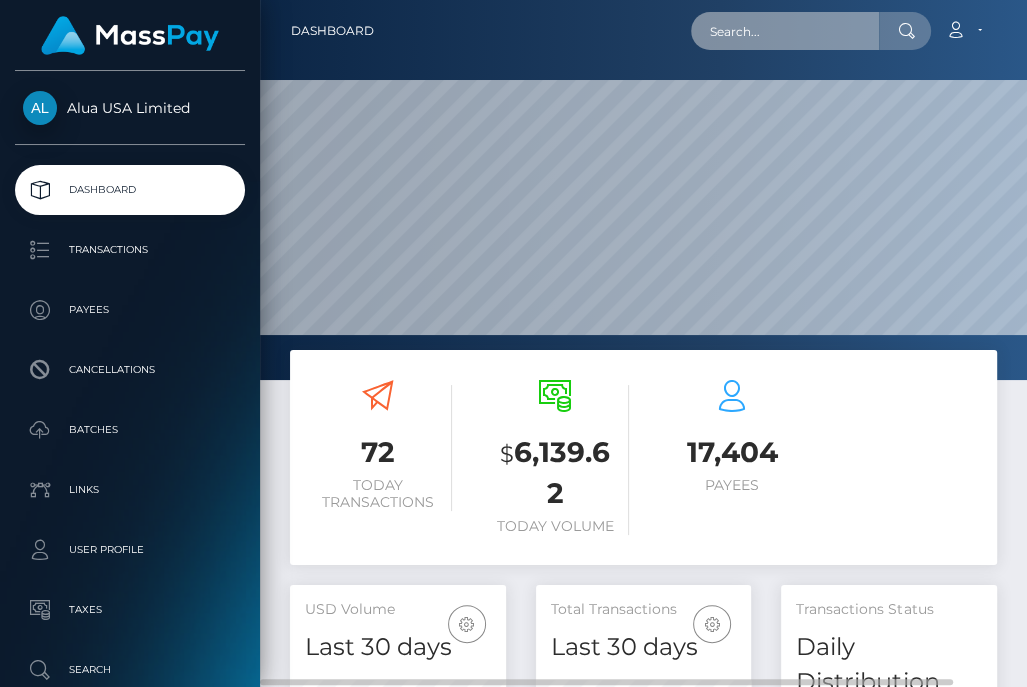 click at bounding box center (785, 31) 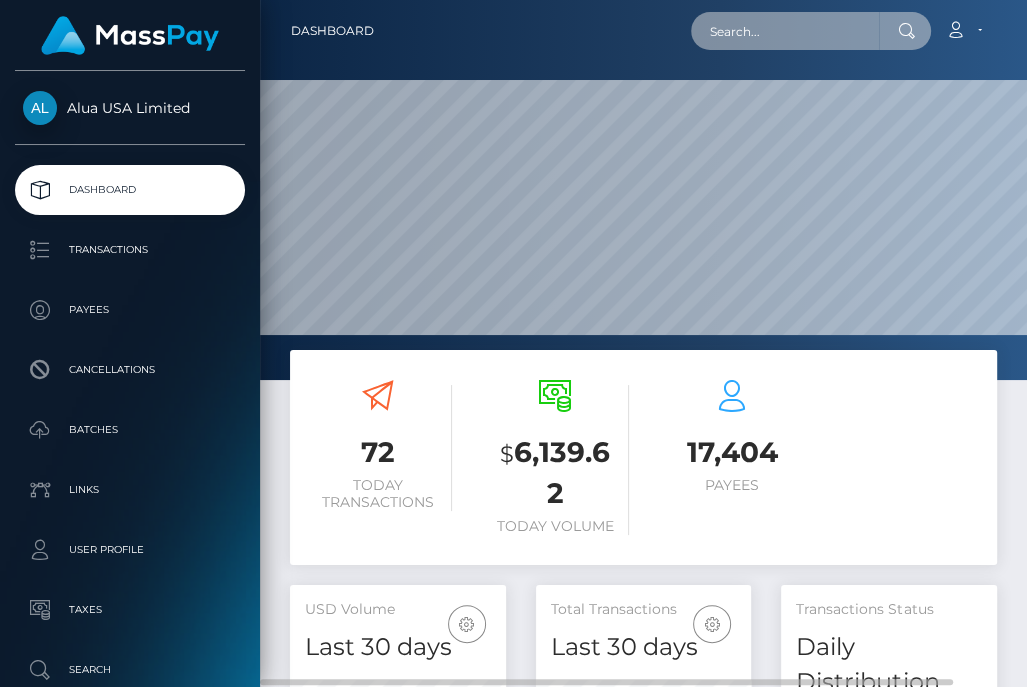 paste on "5ea8ef4491b2a775915c8200" 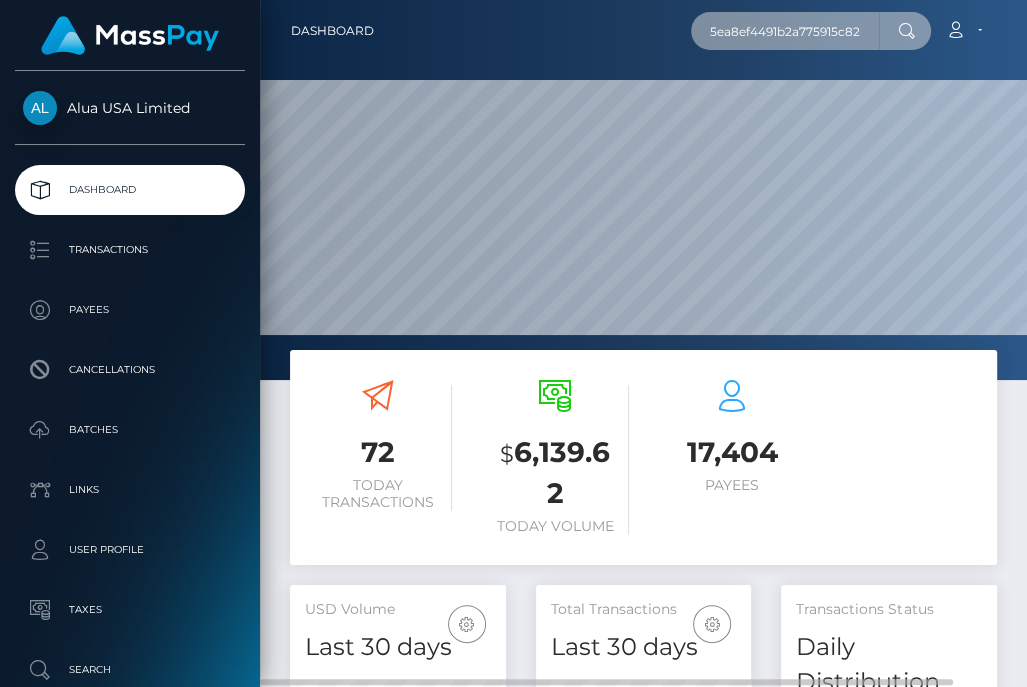 scroll, scrollTop: 0, scrollLeft: 17, axis: horizontal 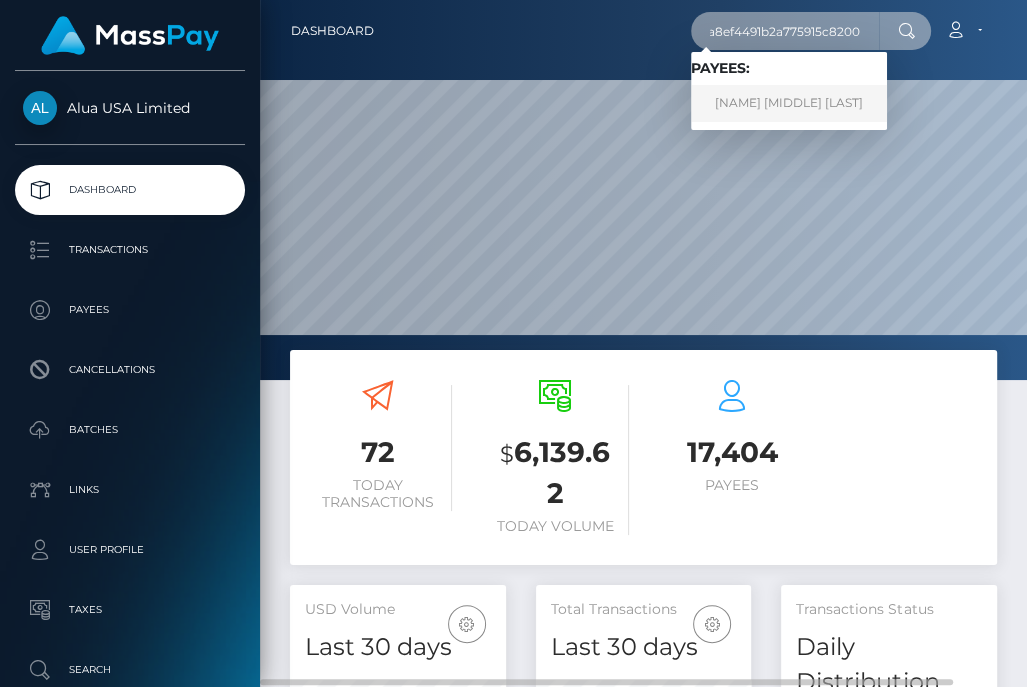 type on "5ea8ef4491b2a775915c8200" 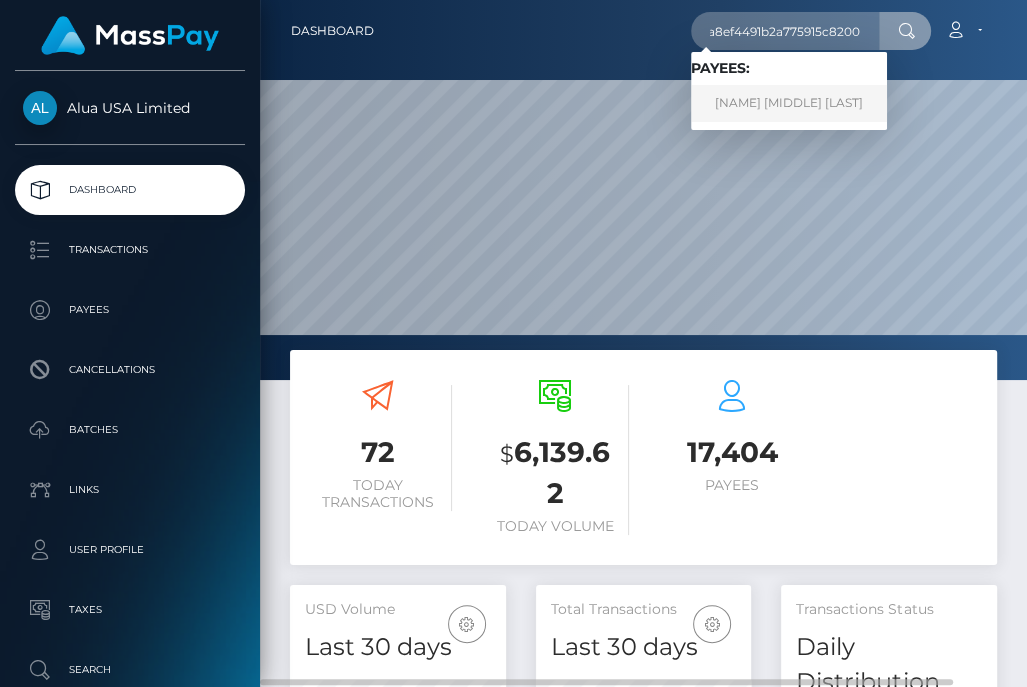 click on "Yvonne Jane  Lamio" at bounding box center [789, 103] 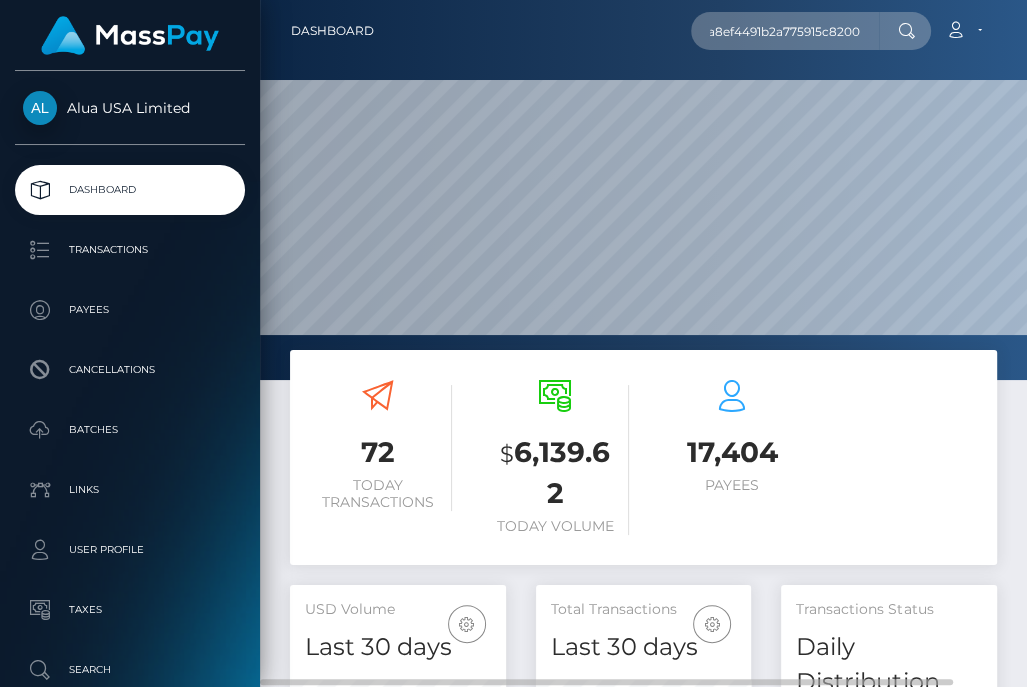 scroll, scrollTop: 0, scrollLeft: 0, axis: both 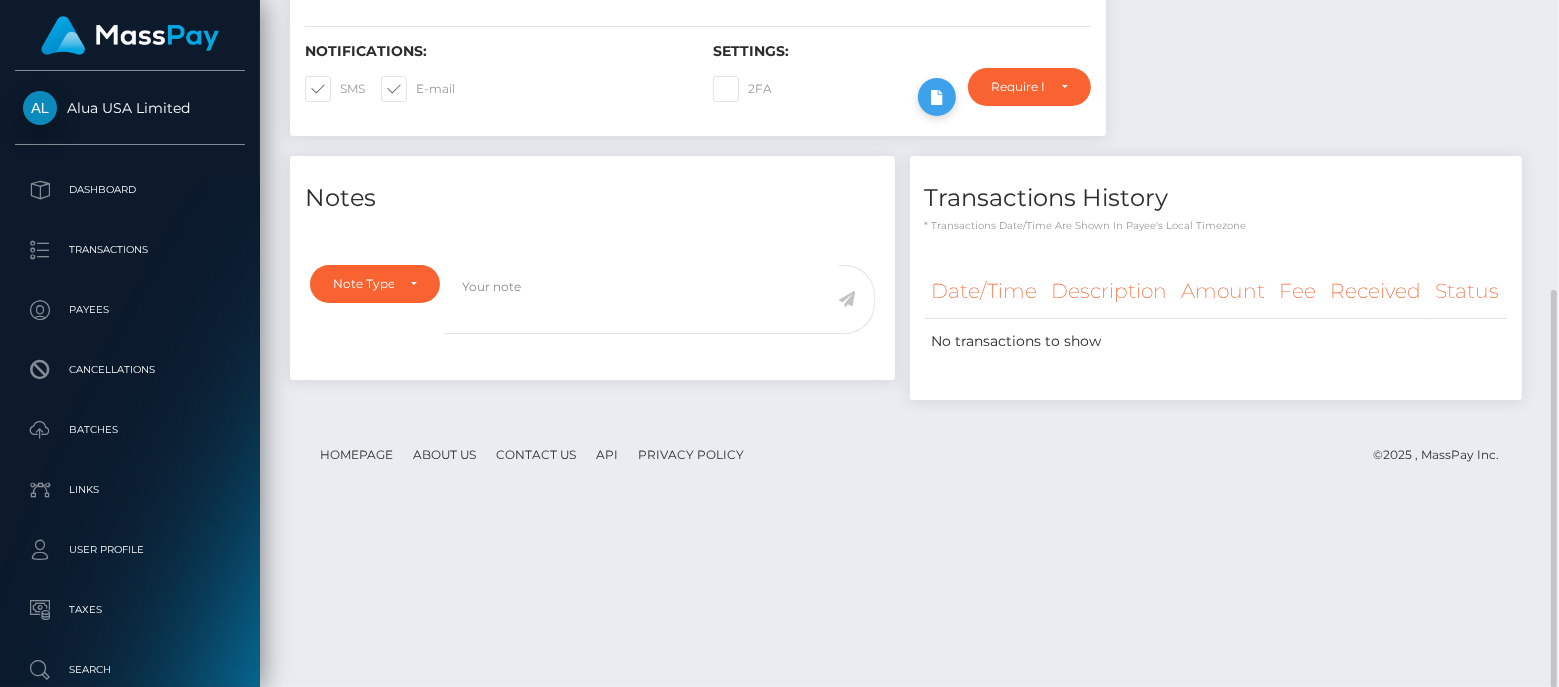 click at bounding box center (937, 97) 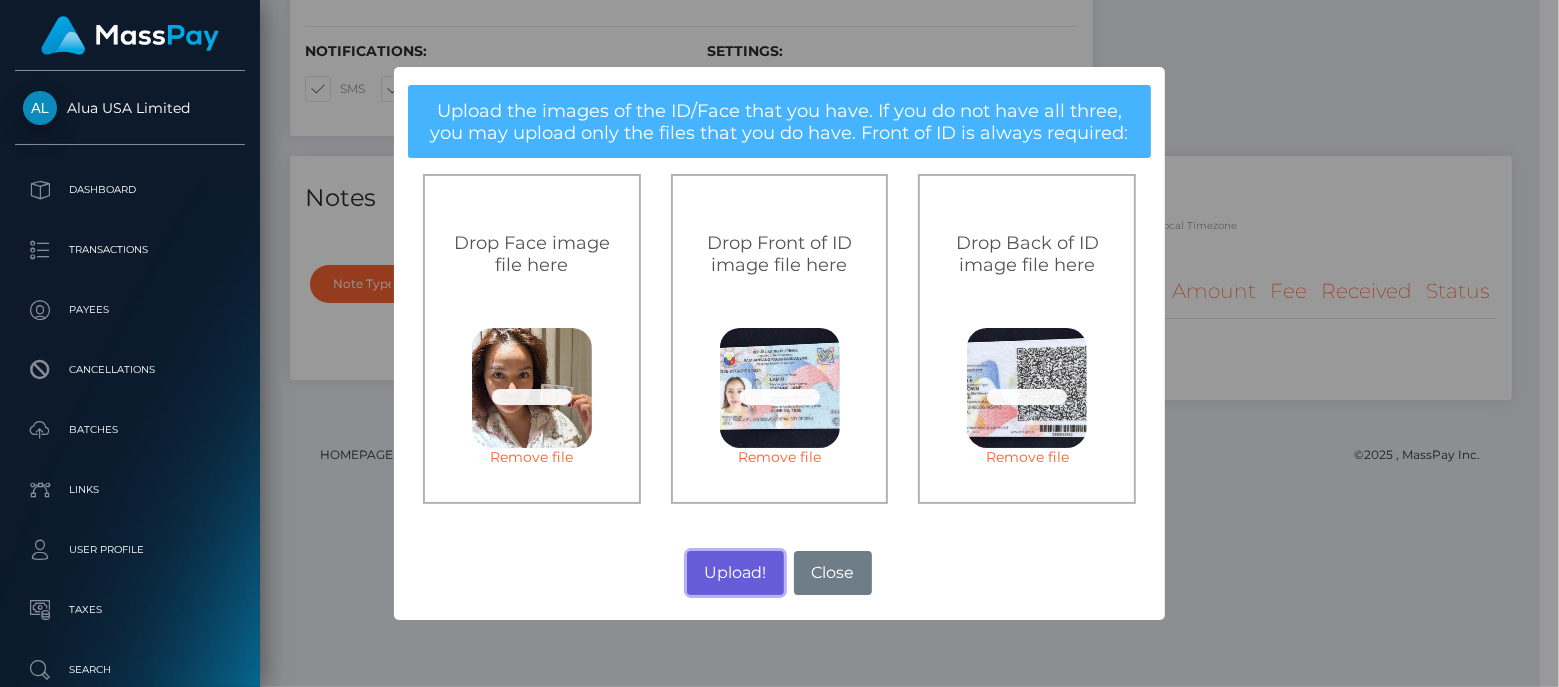 click on "Upload!" at bounding box center [735, 573] 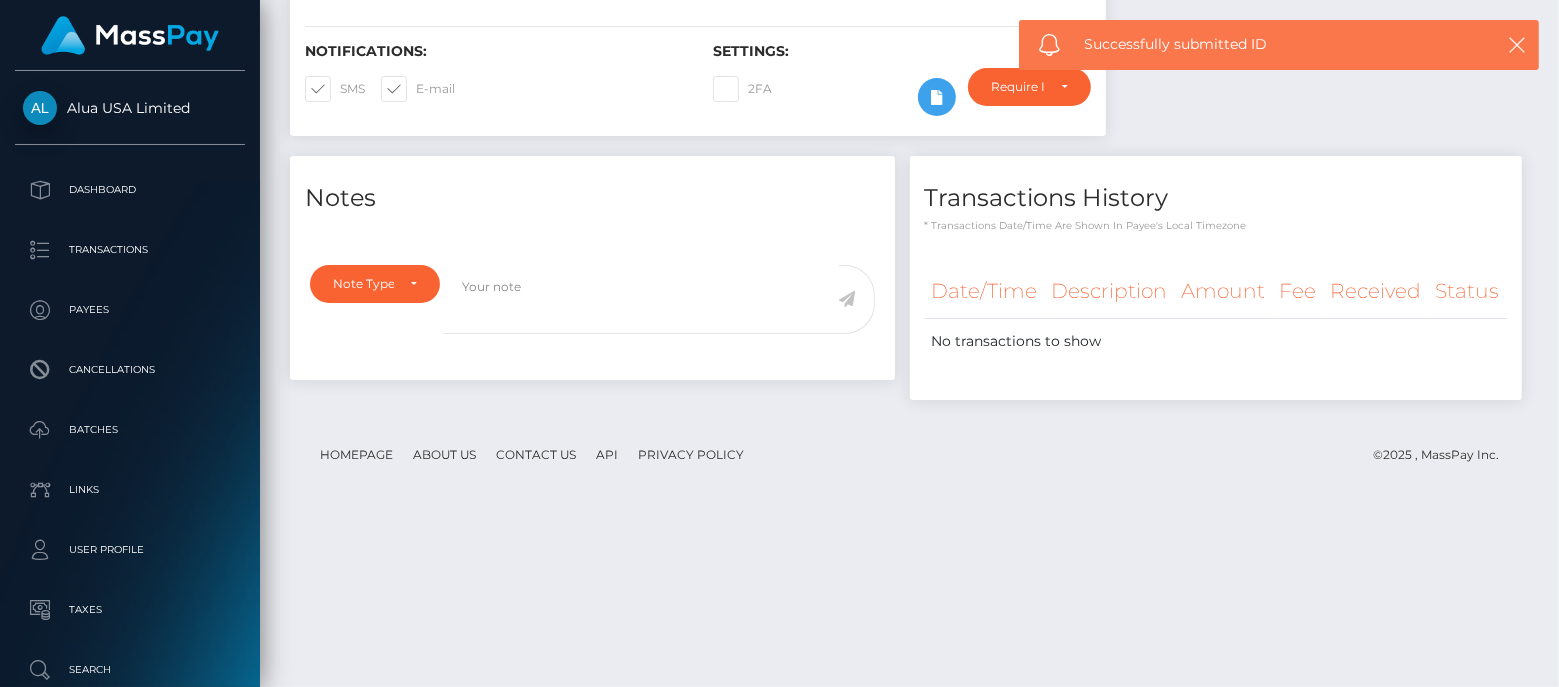 scroll, scrollTop: 999759, scrollLeft: 999607, axis: both 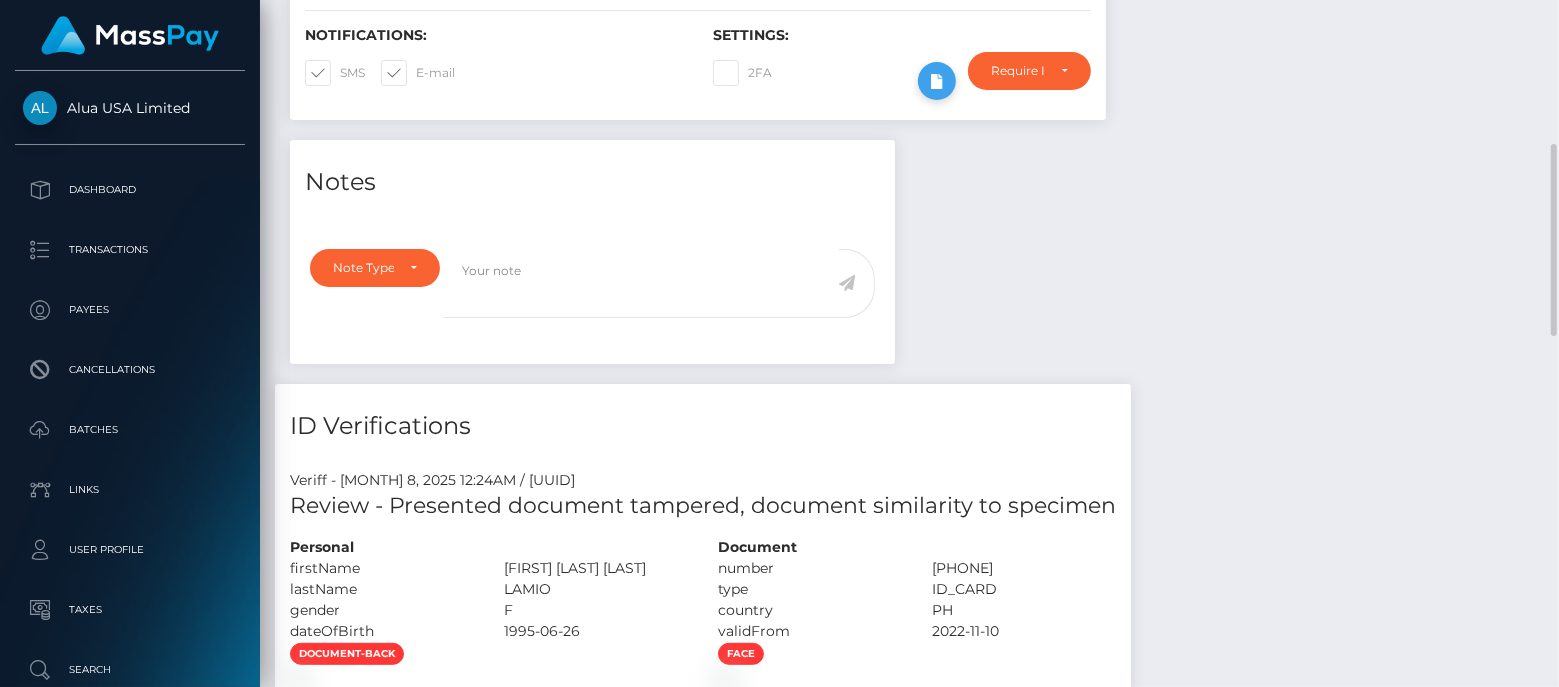 click at bounding box center (937, 81) 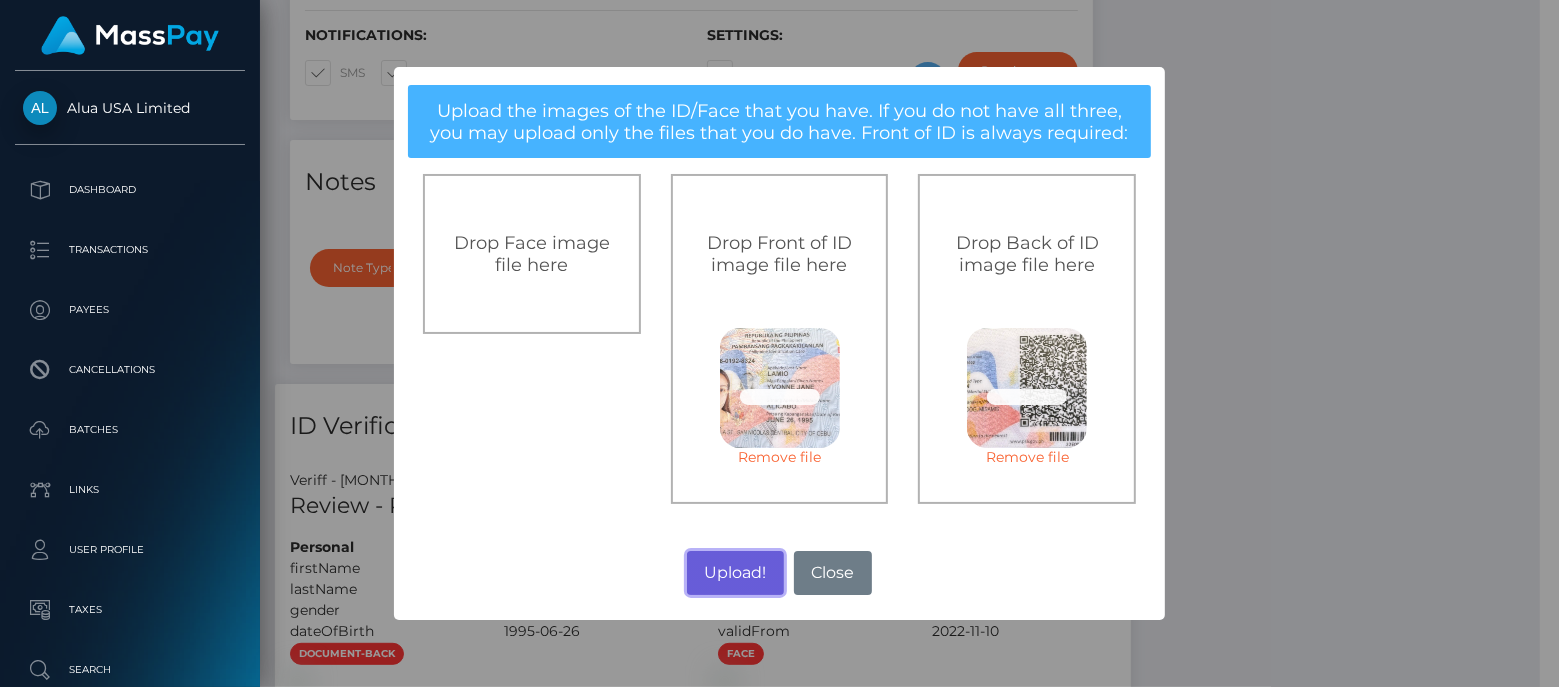 click on "Upload!" at bounding box center (735, 573) 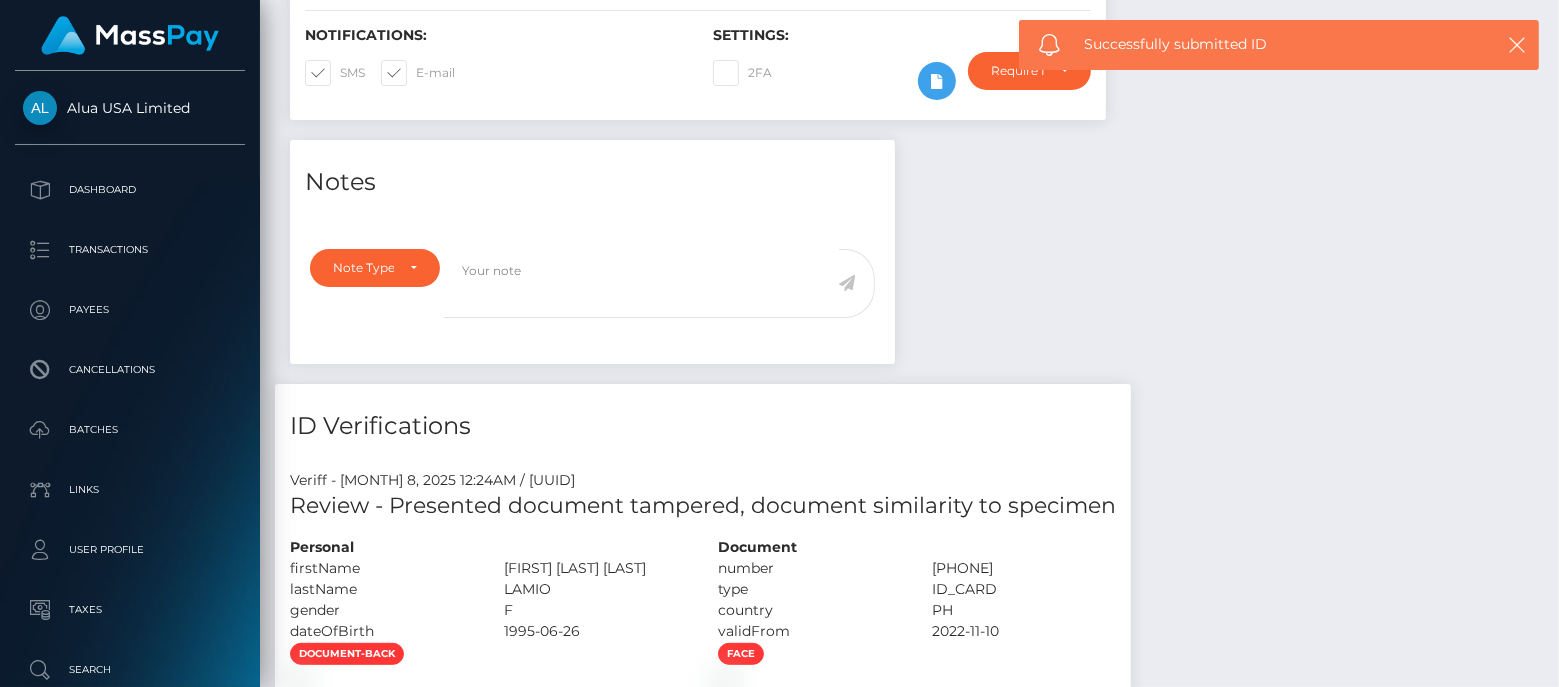 scroll, scrollTop: 999759, scrollLeft: 999607, axis: both 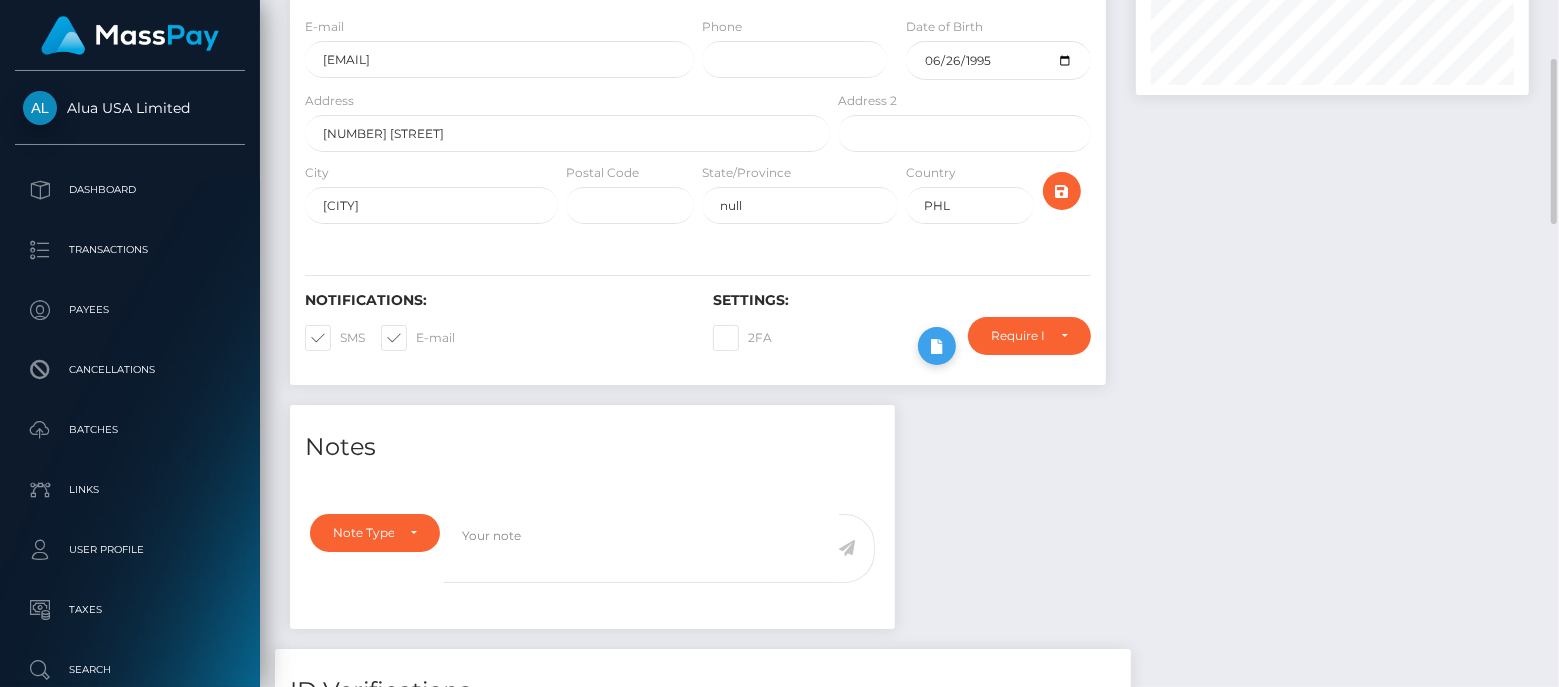 click at bounding box center [937, 346] 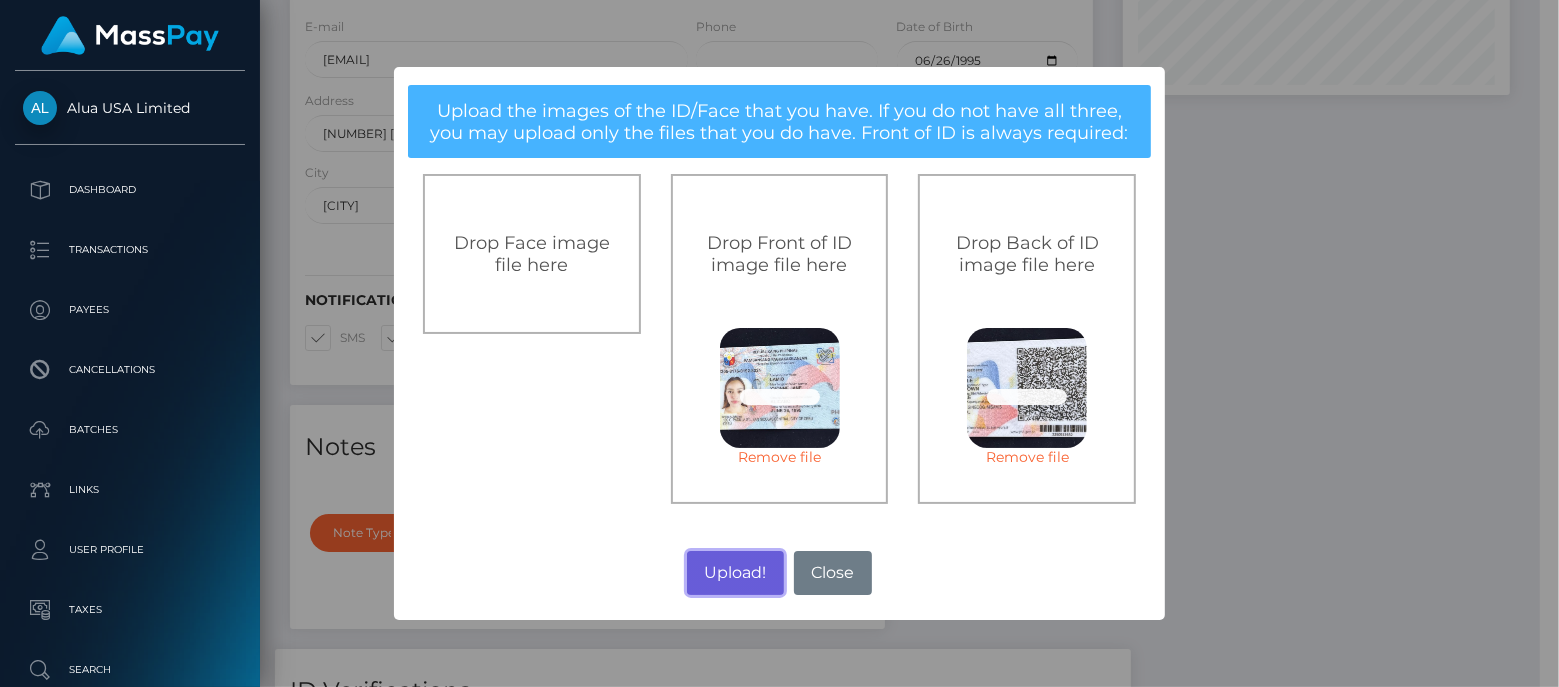 click on "Upload!" at bounding box center [735, 573] 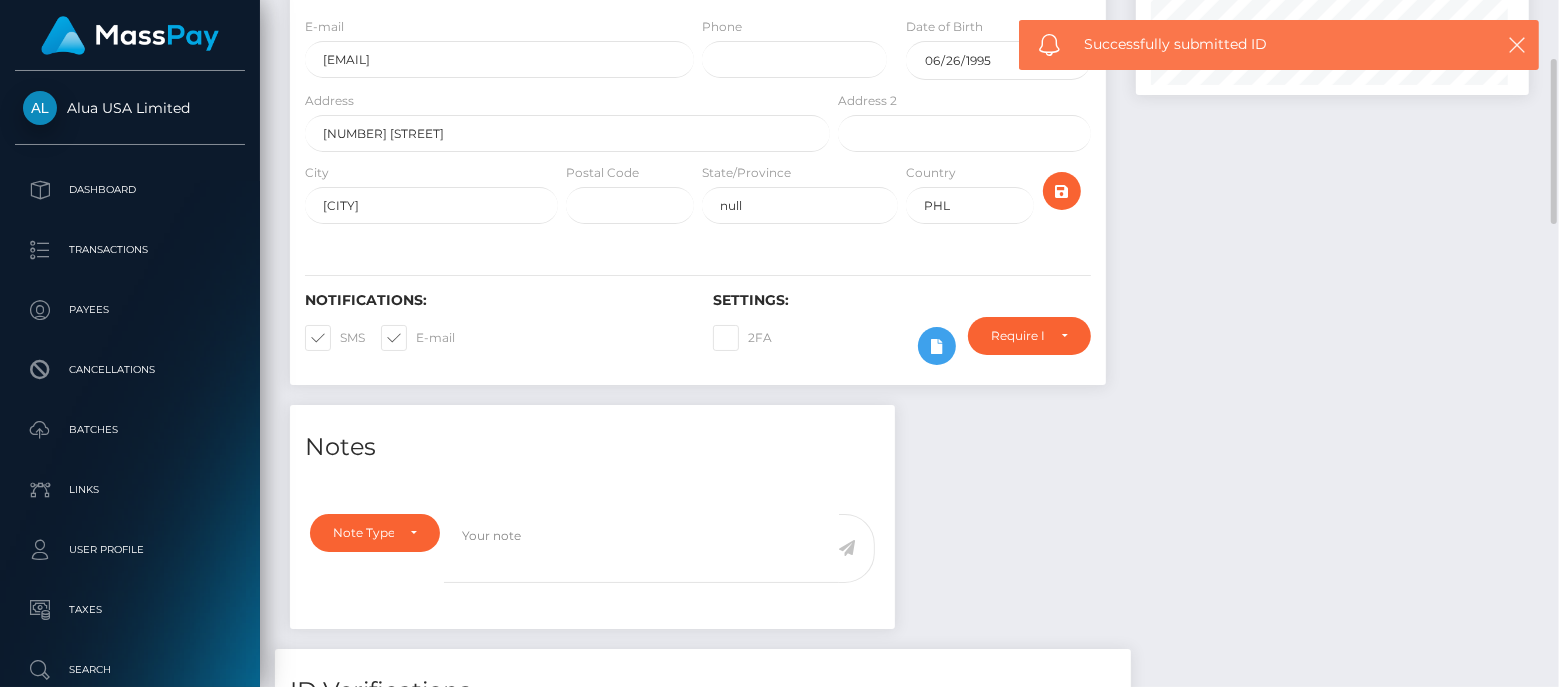 scroll, scrollTop: 999759, scrollLeft: 999607, axis: both 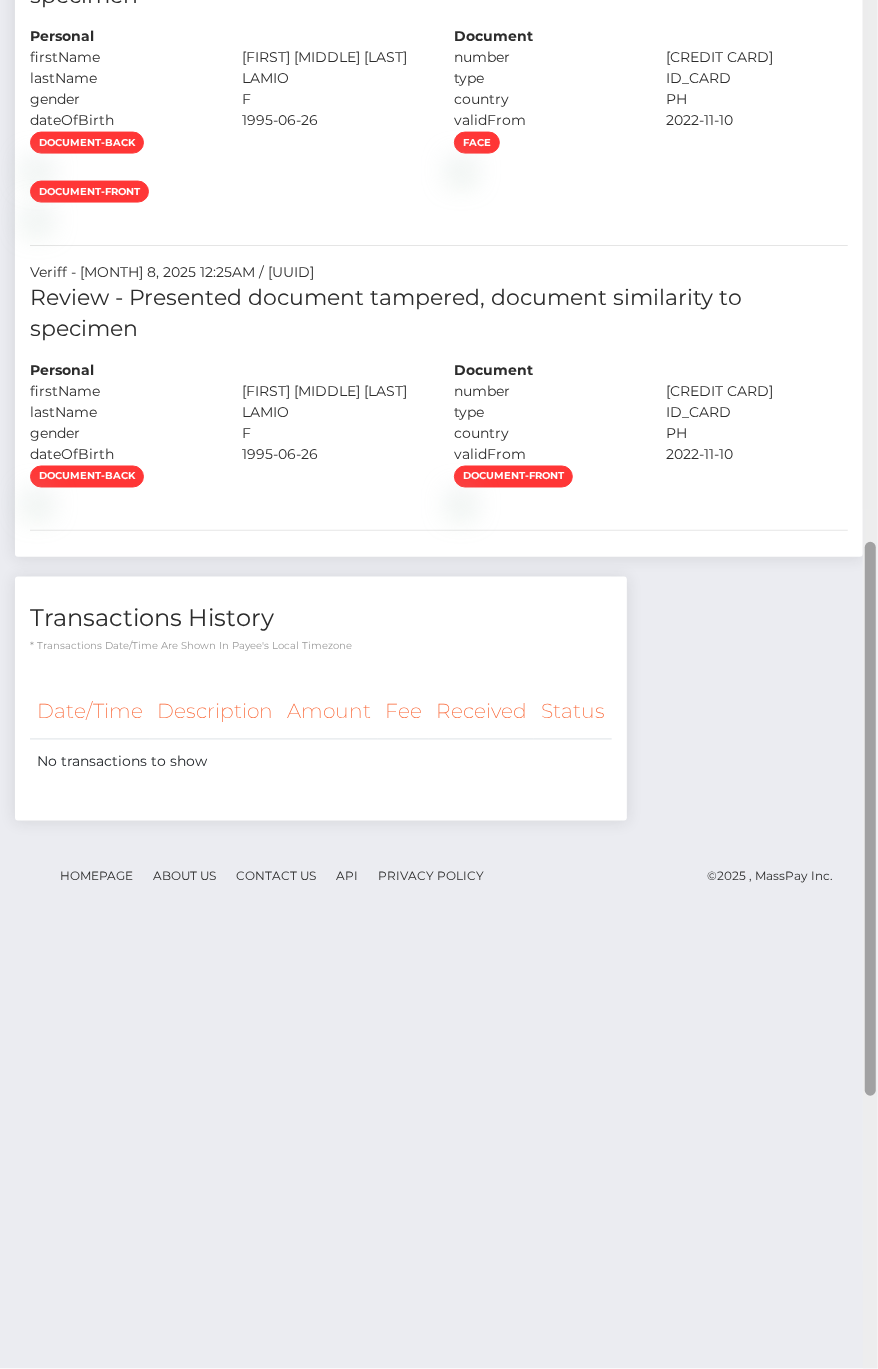drag, startPoint x: 875, startPoint y: 685, endPoint x: 869, endPoint y: 647, distance: 38.470768 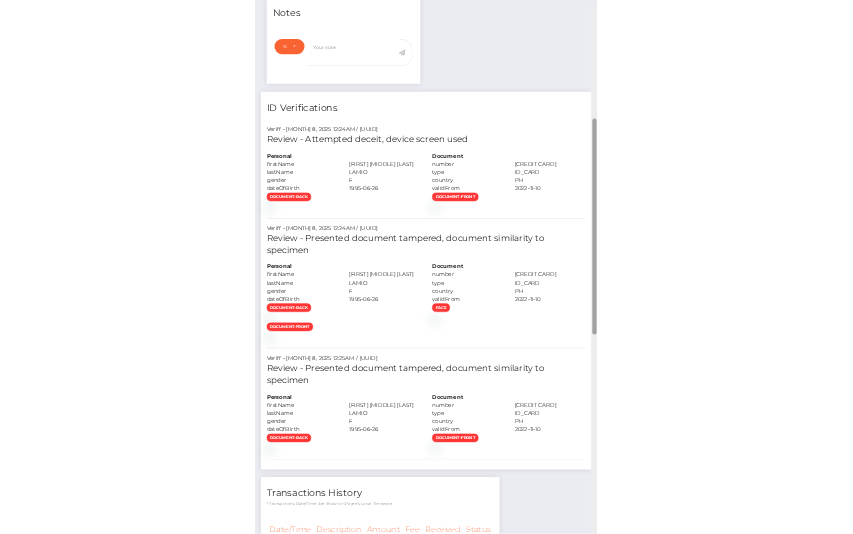 scroll, scrollTop: 691, scrollLeft: 0, axis: vertical 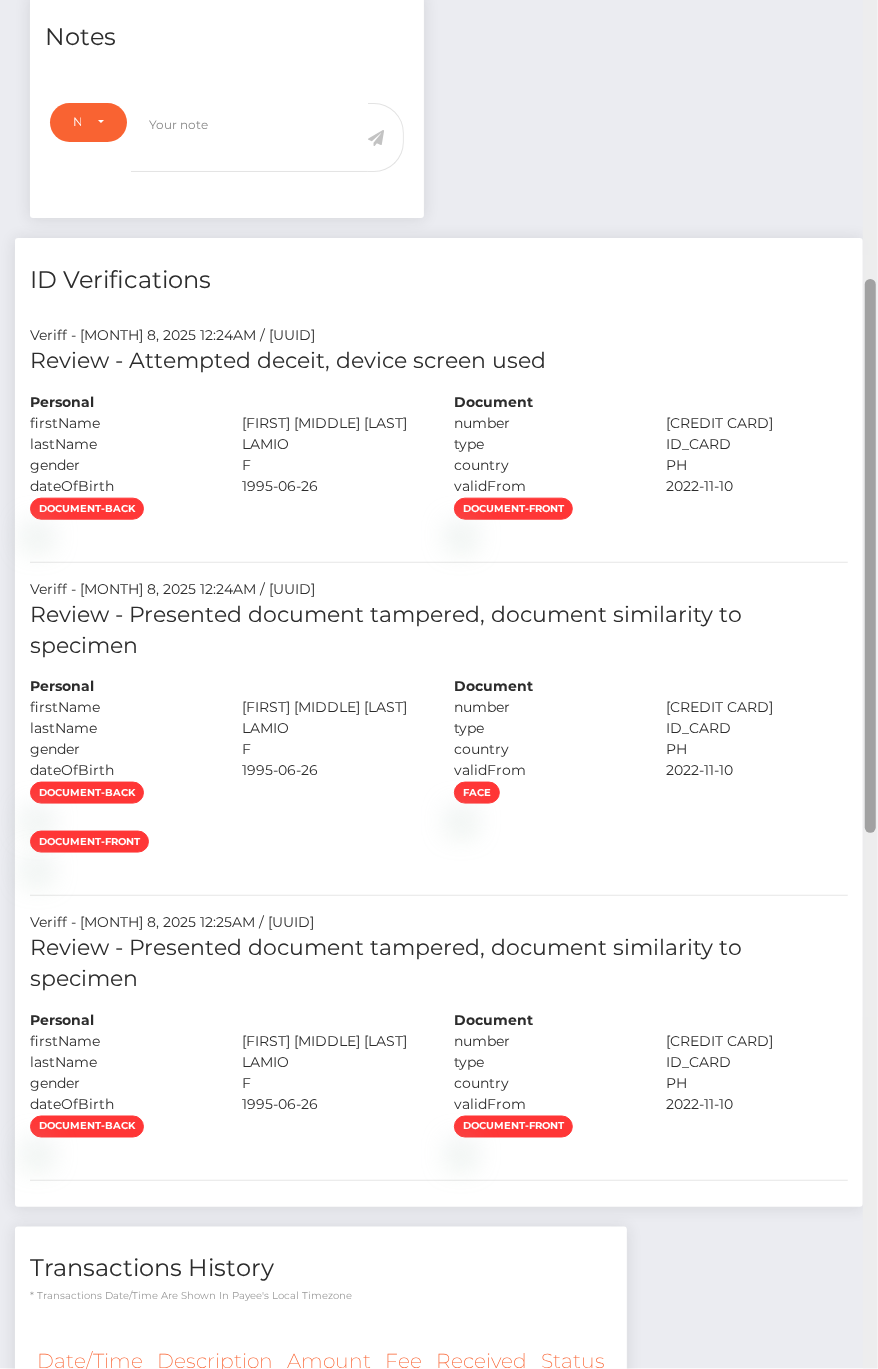 drag, startPoint x: 871, startPoint y: 814, endPoint x: 857, endPoint y: 550, distance: 264.37094 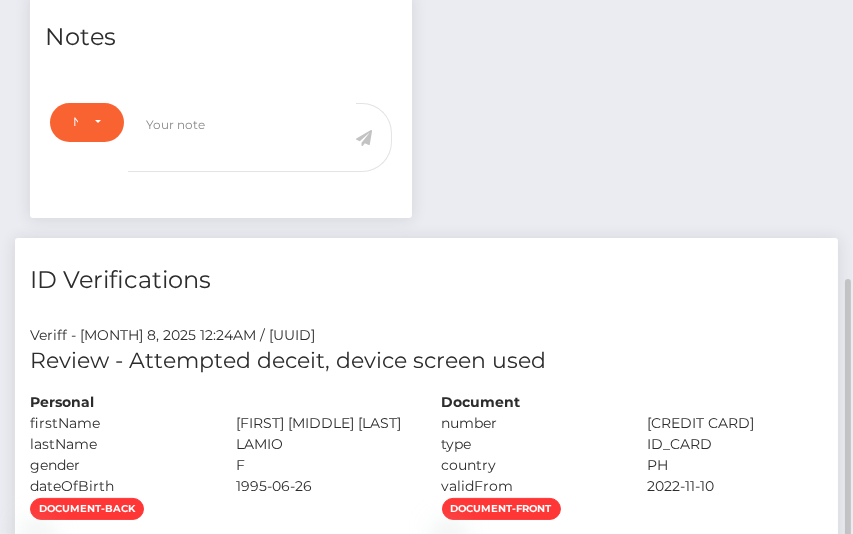 scroll, scrollTop: 239, scrollLeft: 244, axis: both 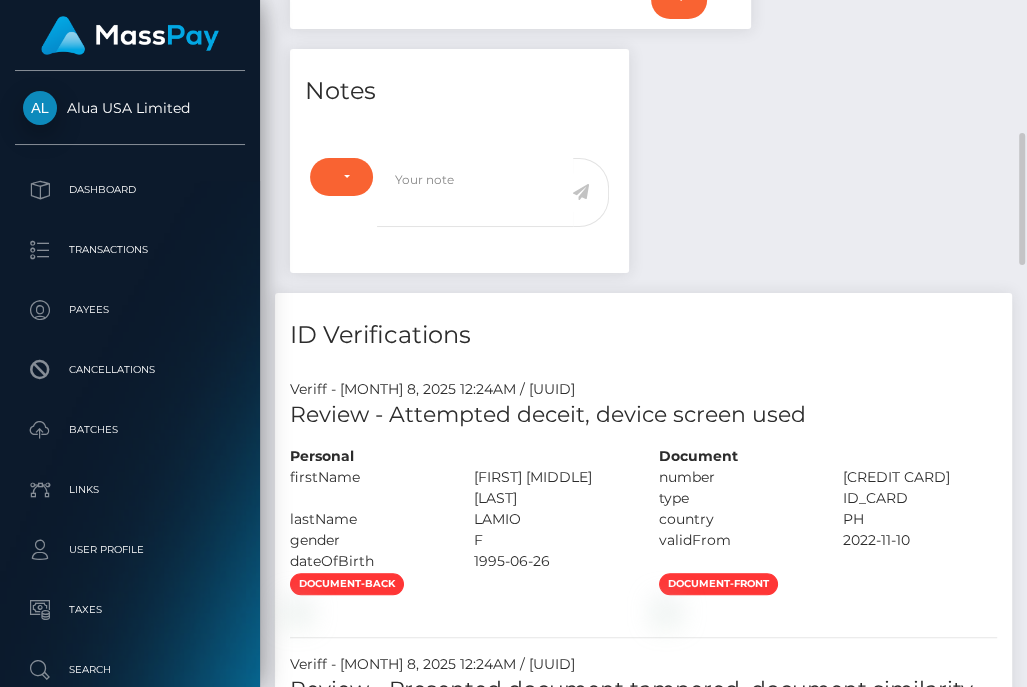 click on "Notes
Note Type
Compliance
Clear Compliance
General
Note Type" at bounding box center (643, 829) 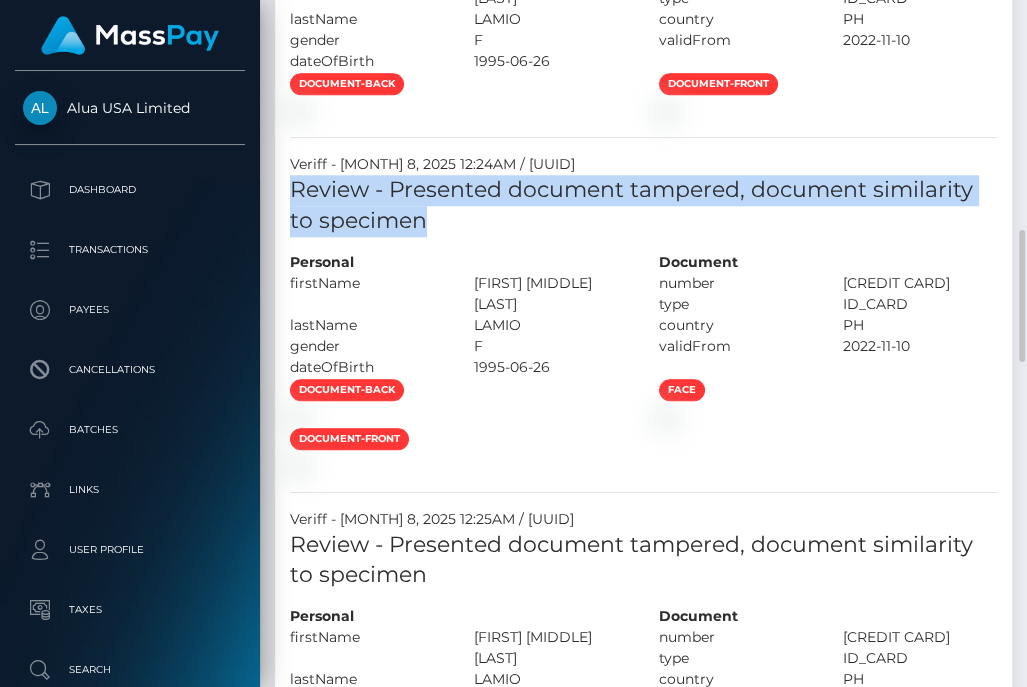drag, startPoint x: 456, startPoint y: 422, endPoint x: 290, endPoint y: 383, distance: 170.51979 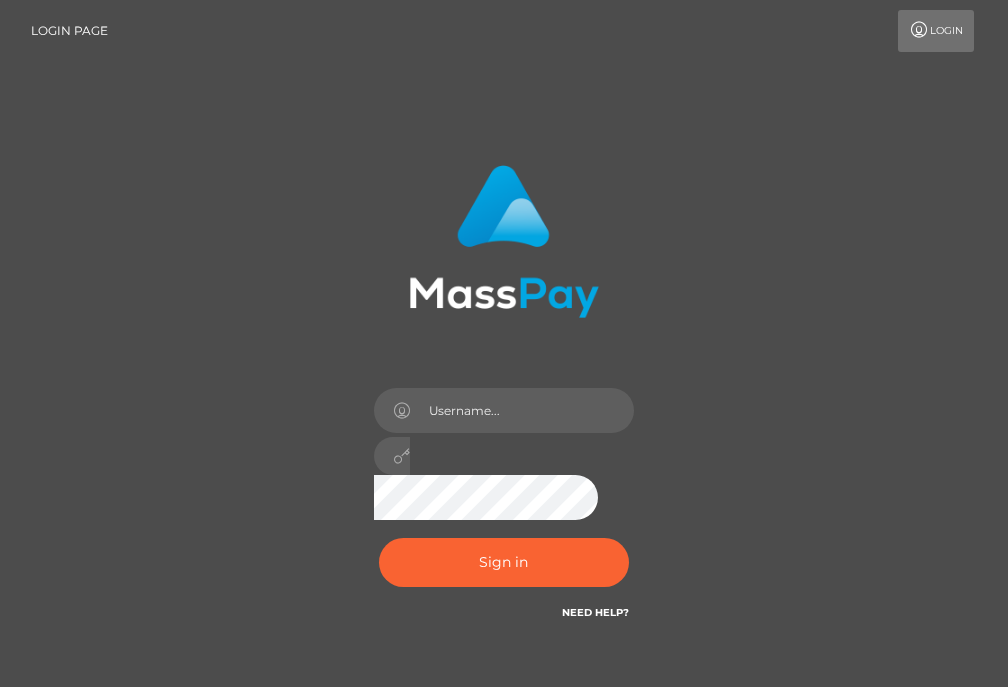scroll, scrollTop: 0, scrollLeft: 0, axis: both 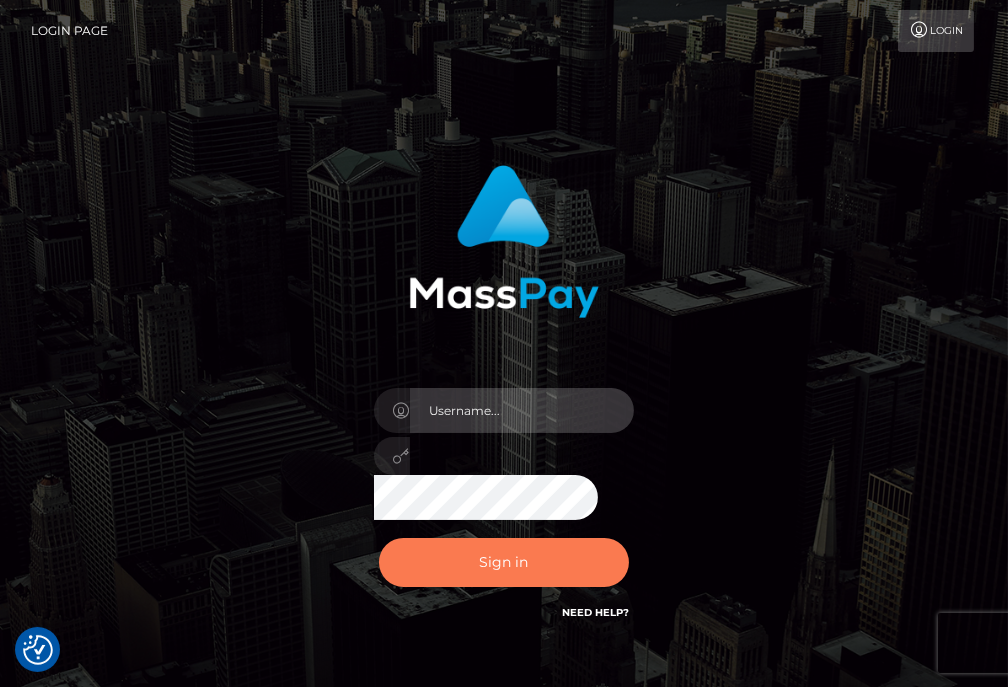 type on "aluasupport" 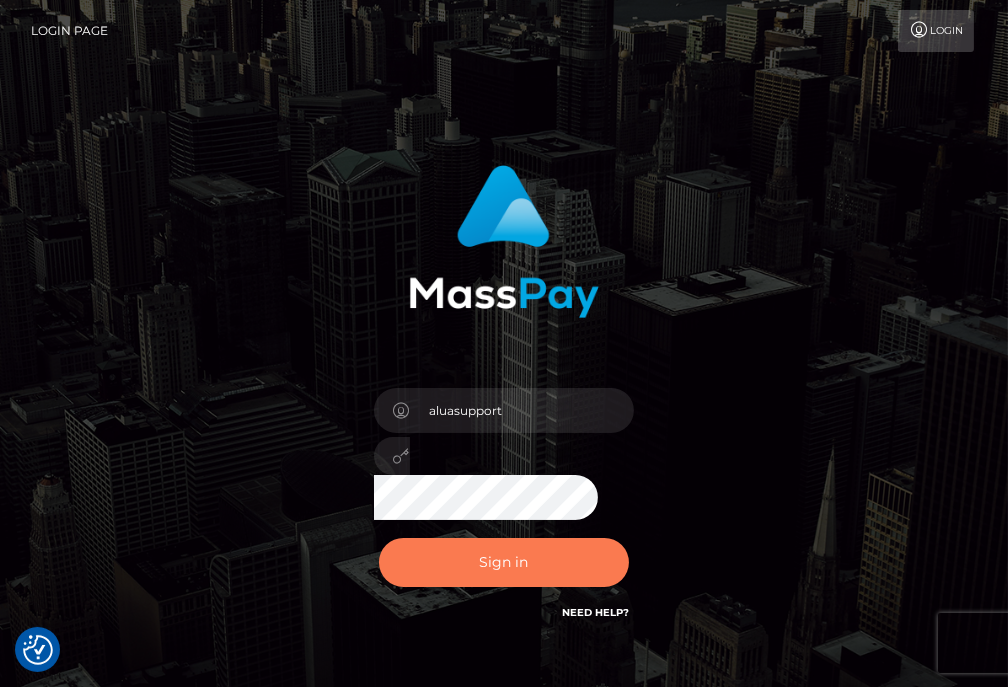 click on "Sign in" at bounding box center [504, 562] 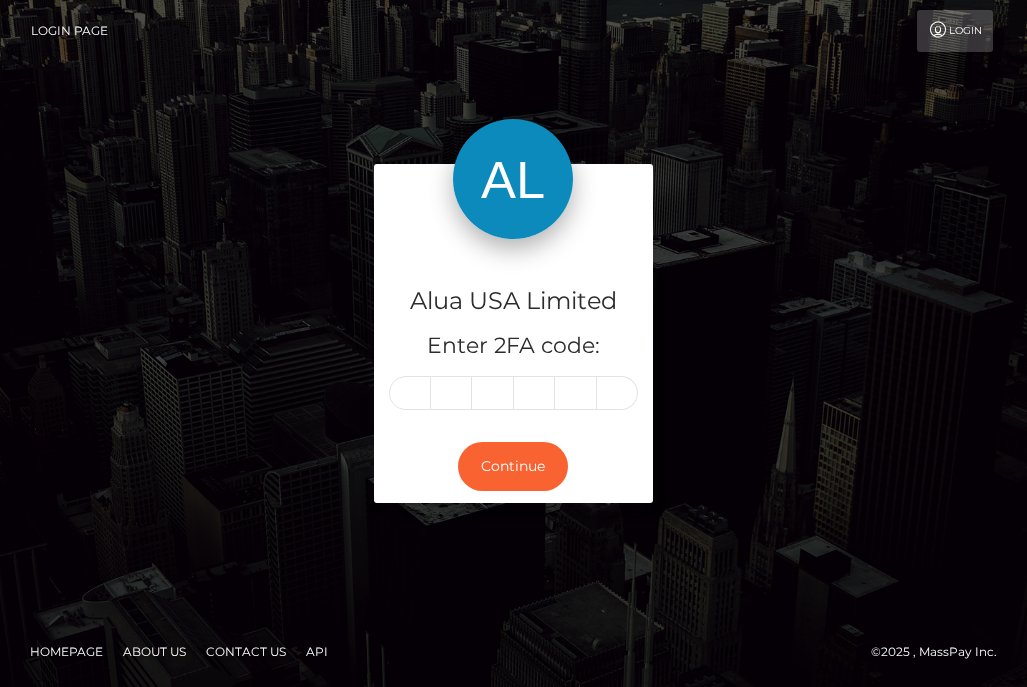 scroll, scrollTop: 0, scrollLeft: 0, axis: both 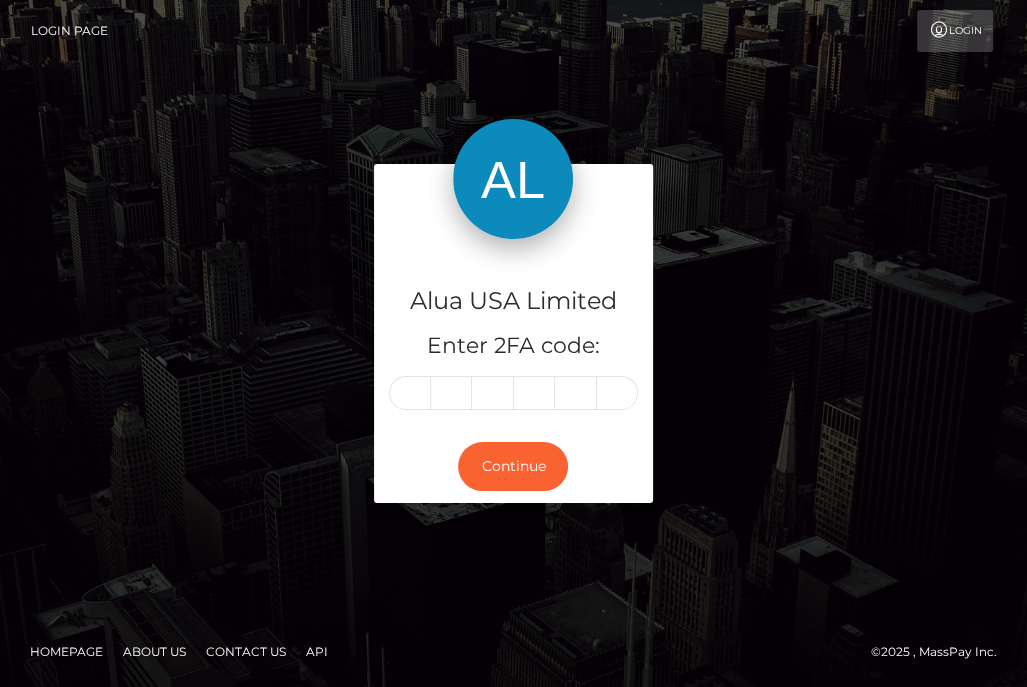 click at bounding box center (410, 393) 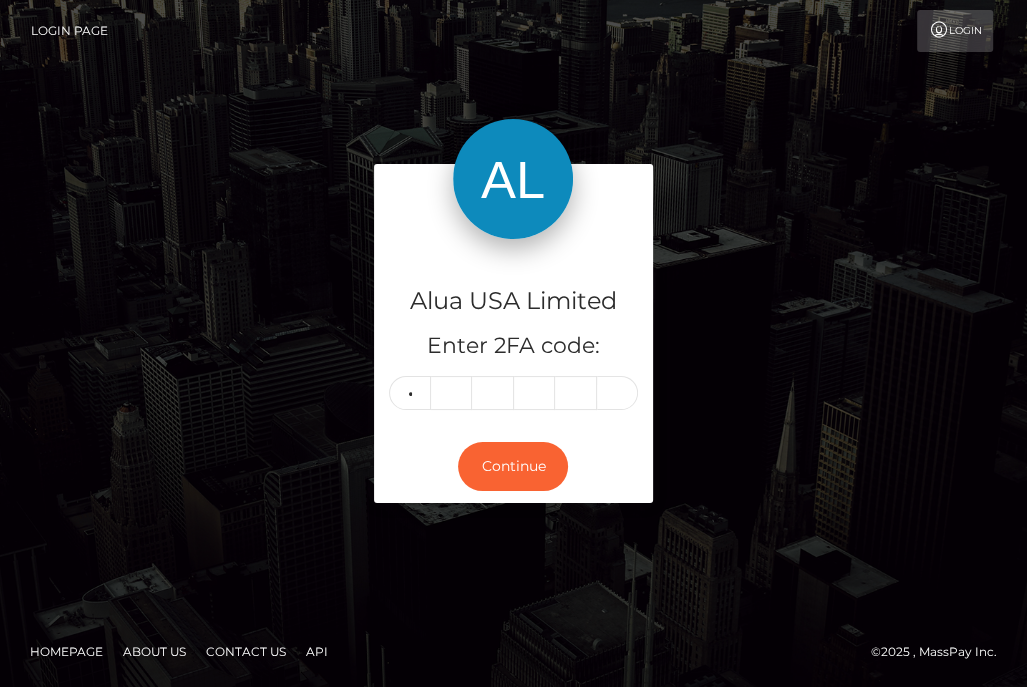 type on "2" 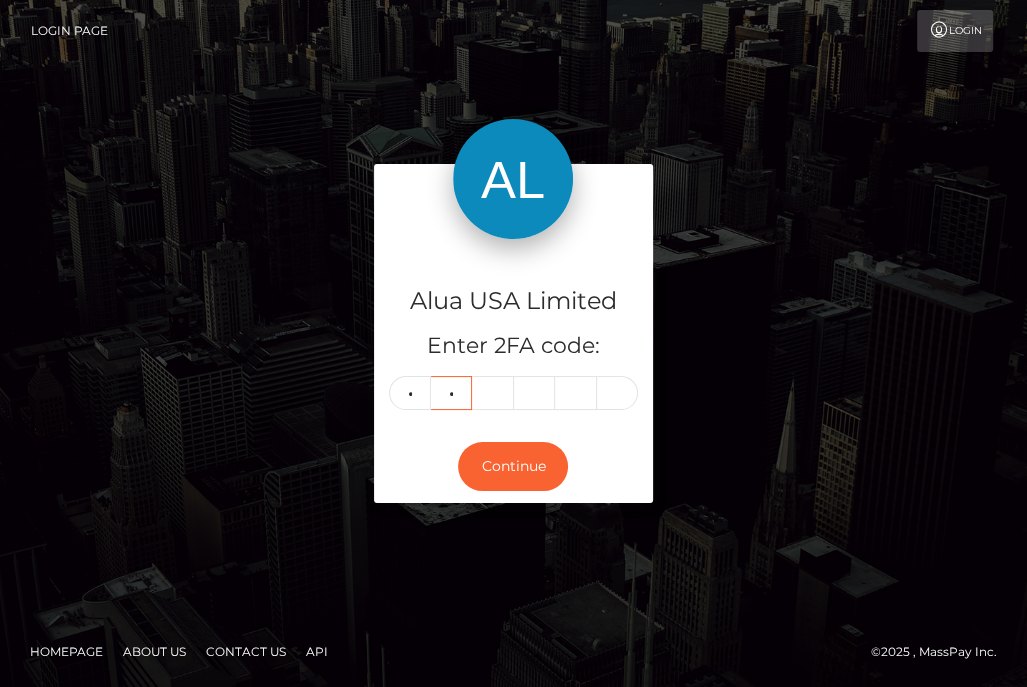 type on "6" 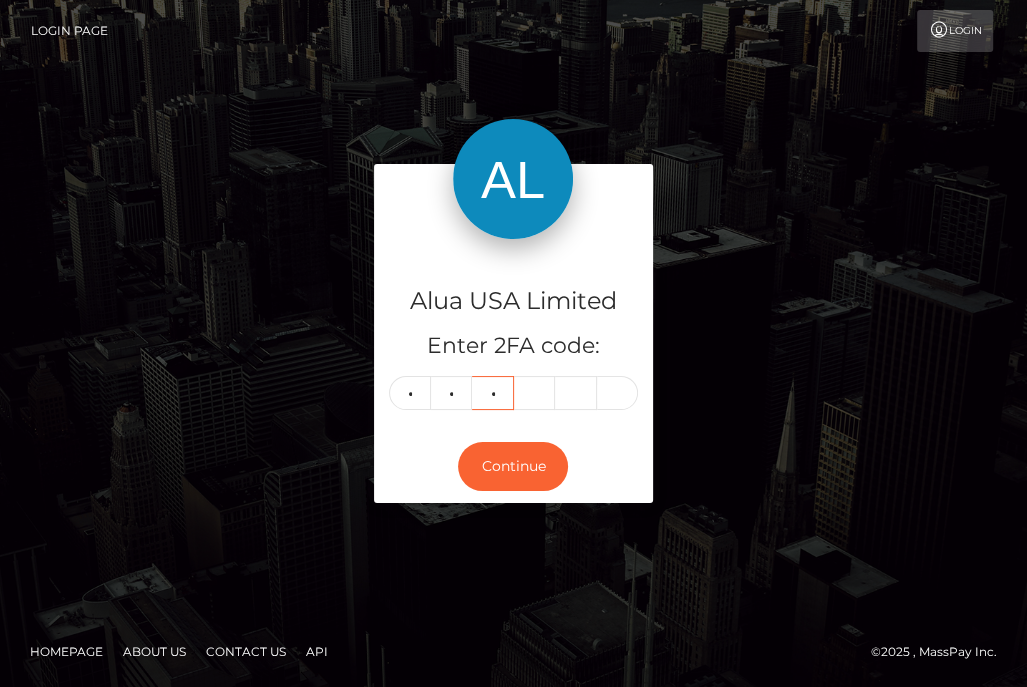 type on "1" 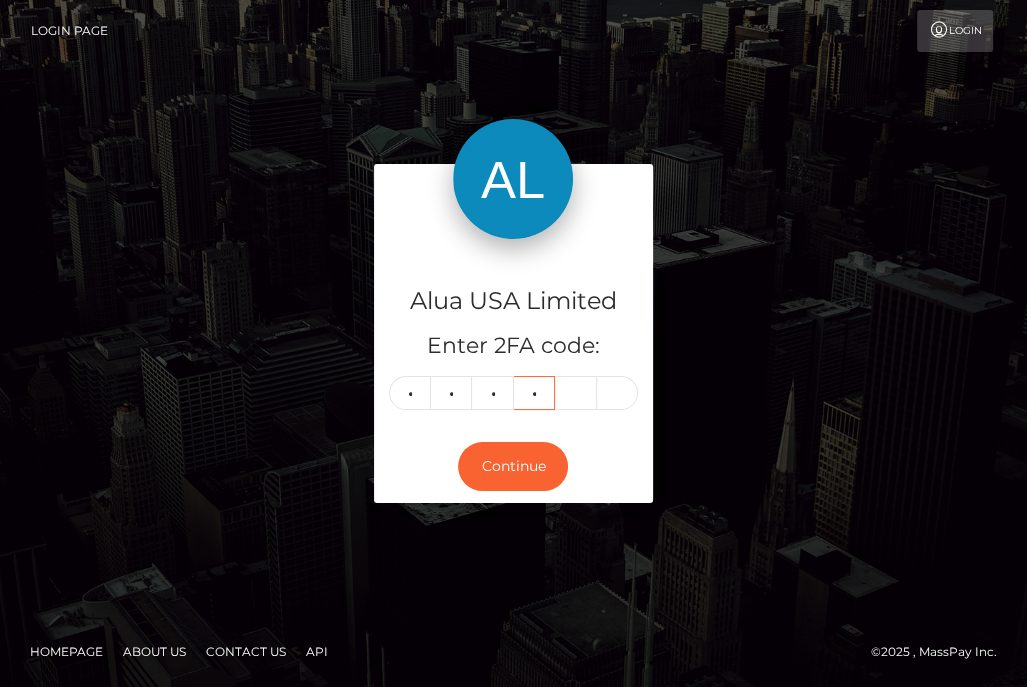type on "4" 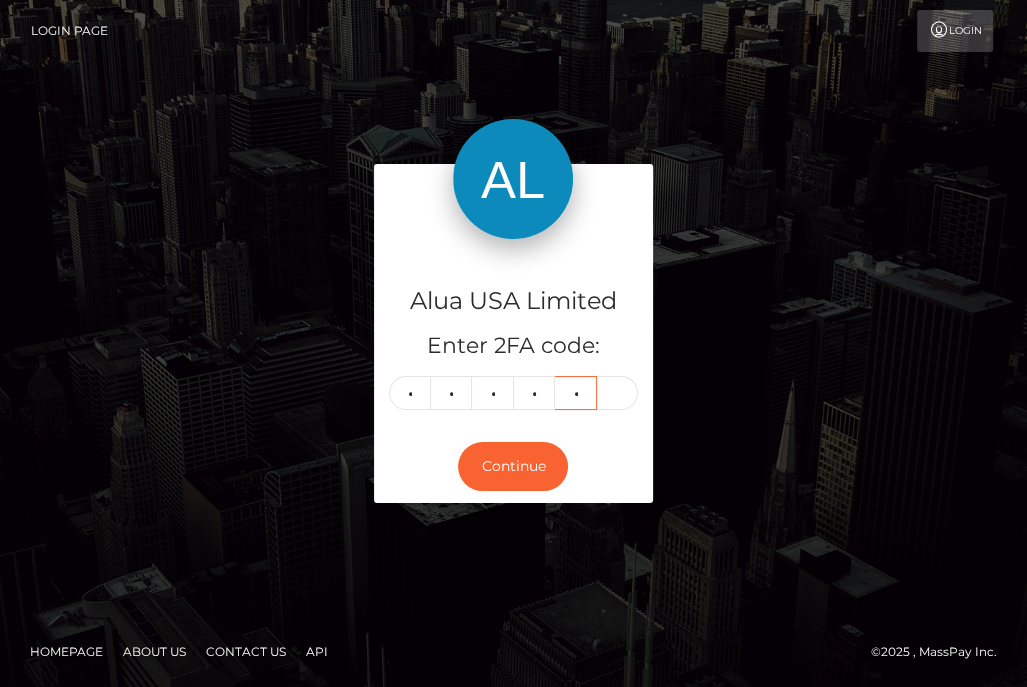 type on "4" 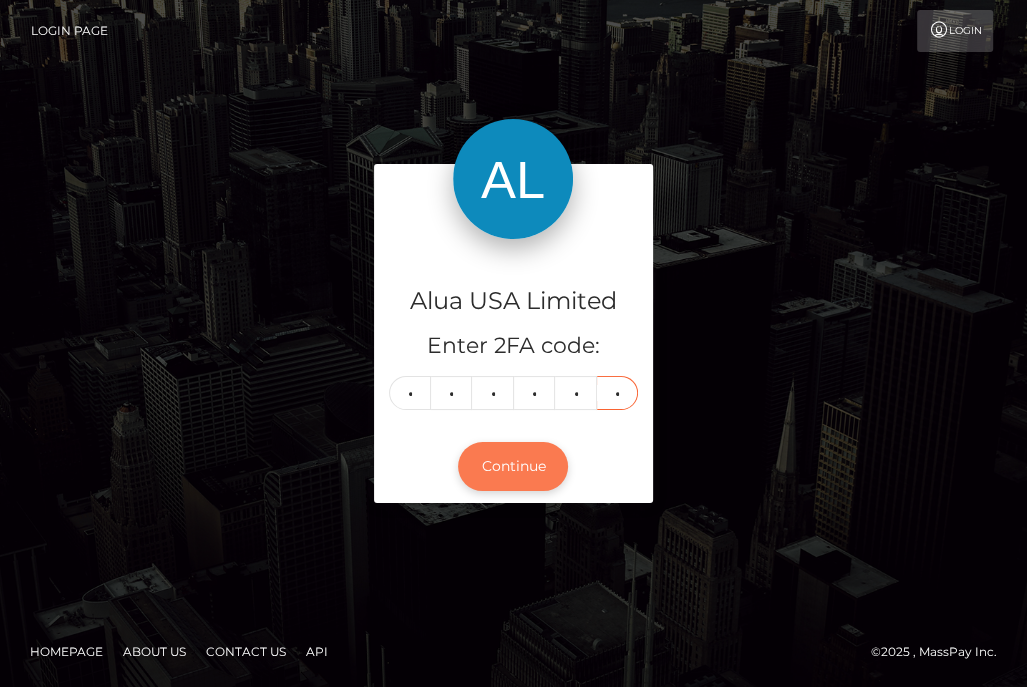 type on "1" 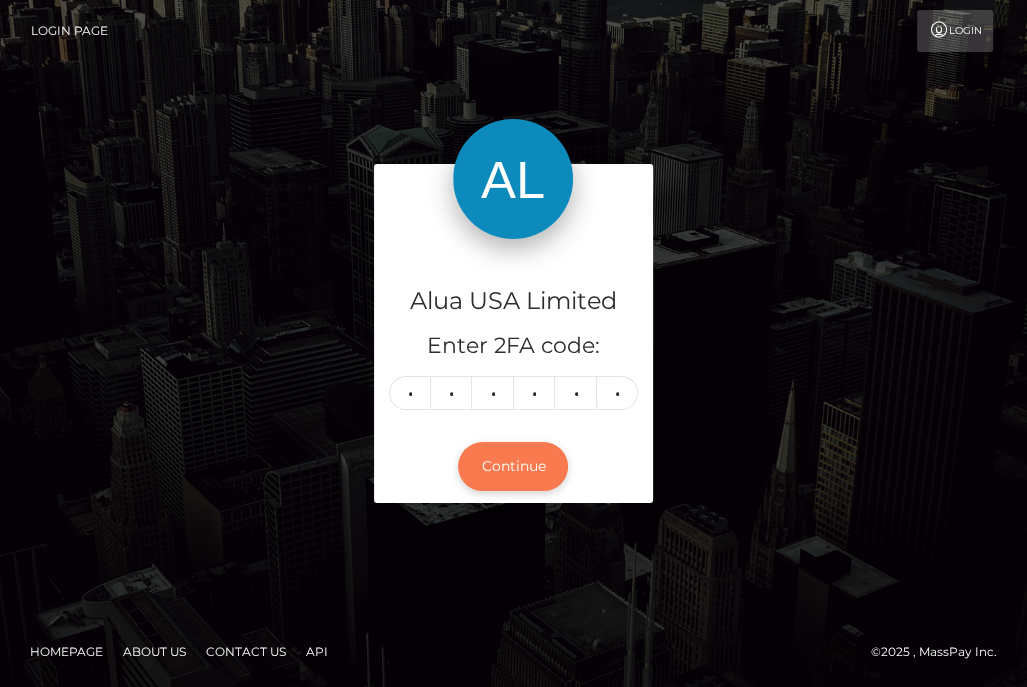 click on "Continue" at bounding box center [513, 466] 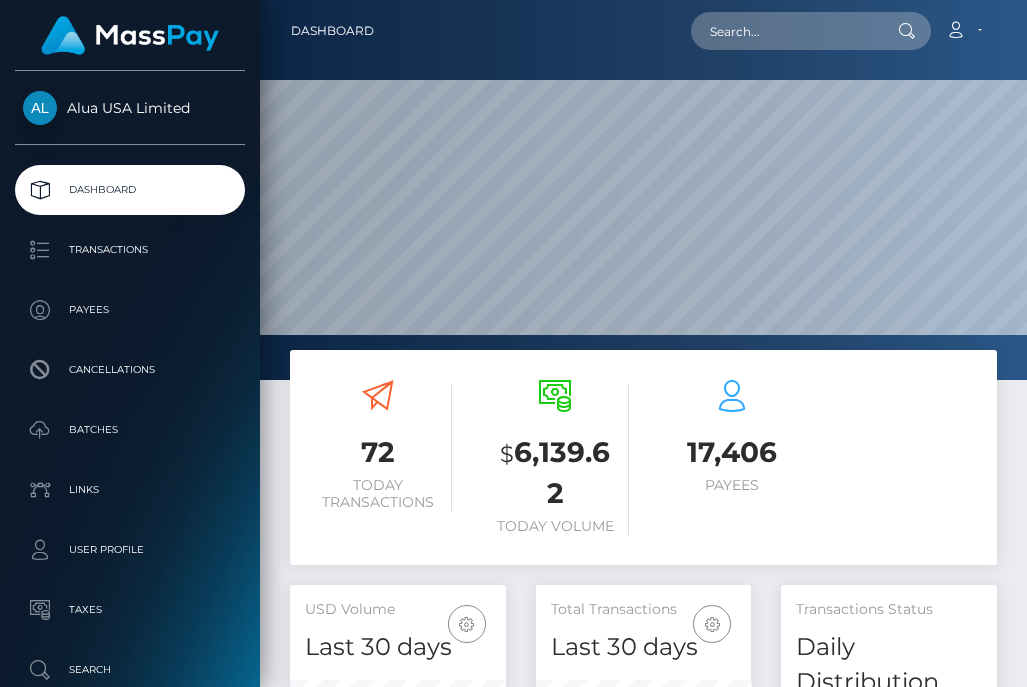 scroll, scrollTop: 0, scrollLeft: 0, axis: both 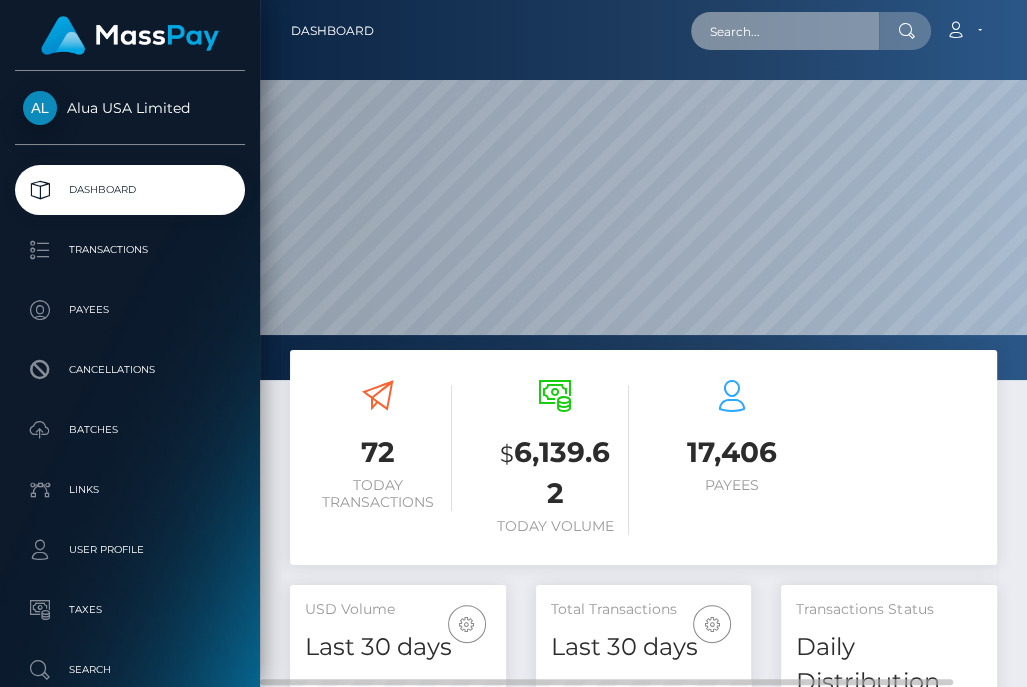 click at bounding box center (785, 31) 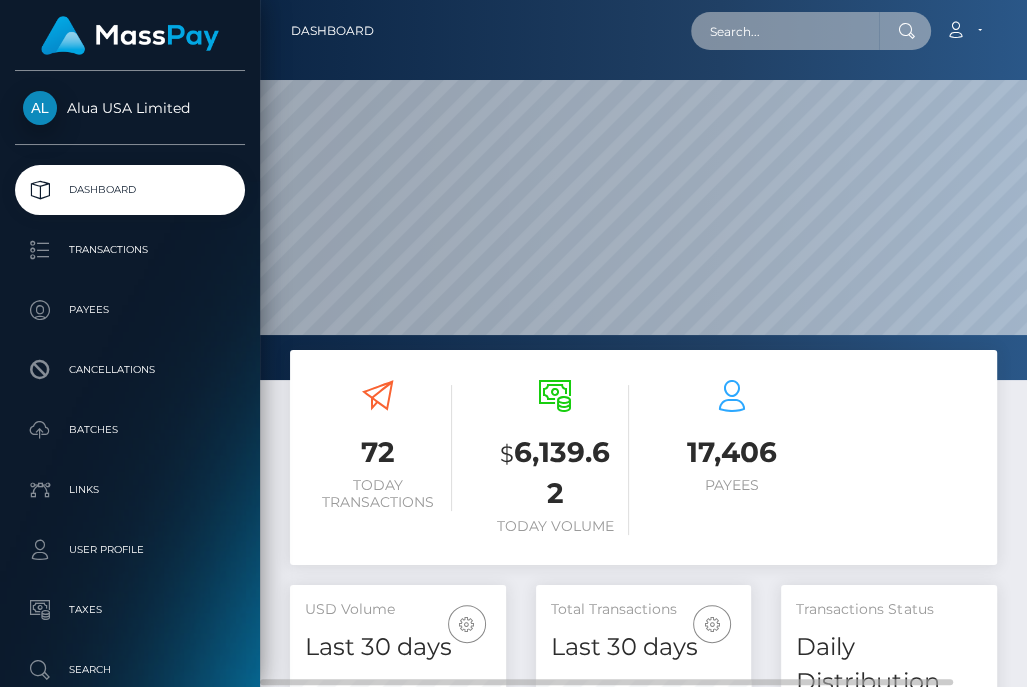 paste on "63bdf14384111213bd0c4db4" 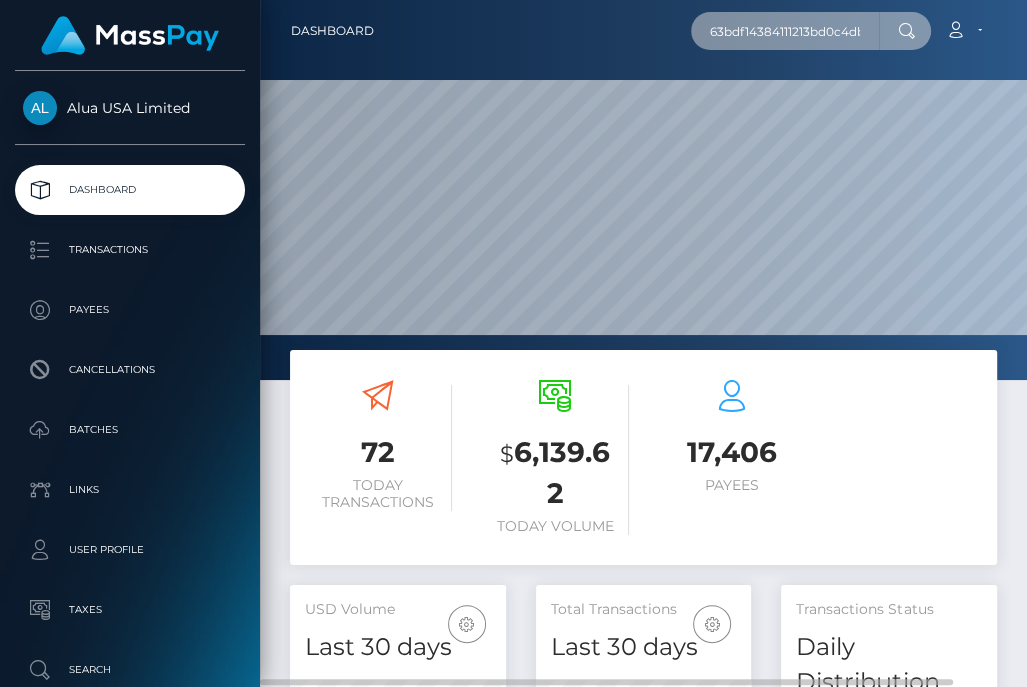 scroll, scrollTop: 0, scrollLeft: 15, axis: horizontal 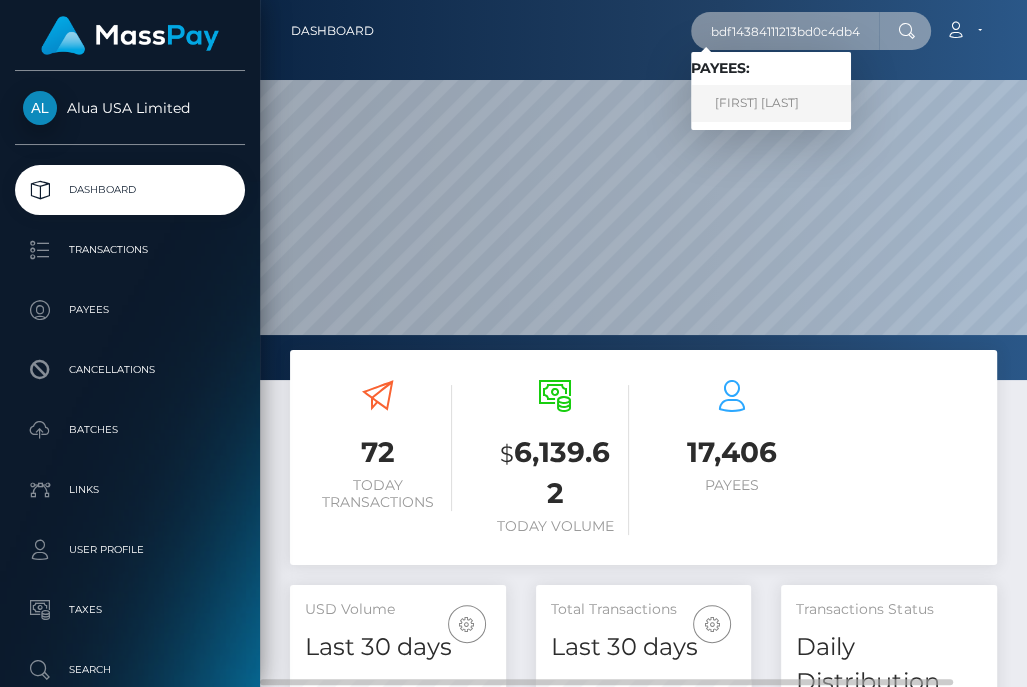 type on "63bdf14384111213bd0c4db4" 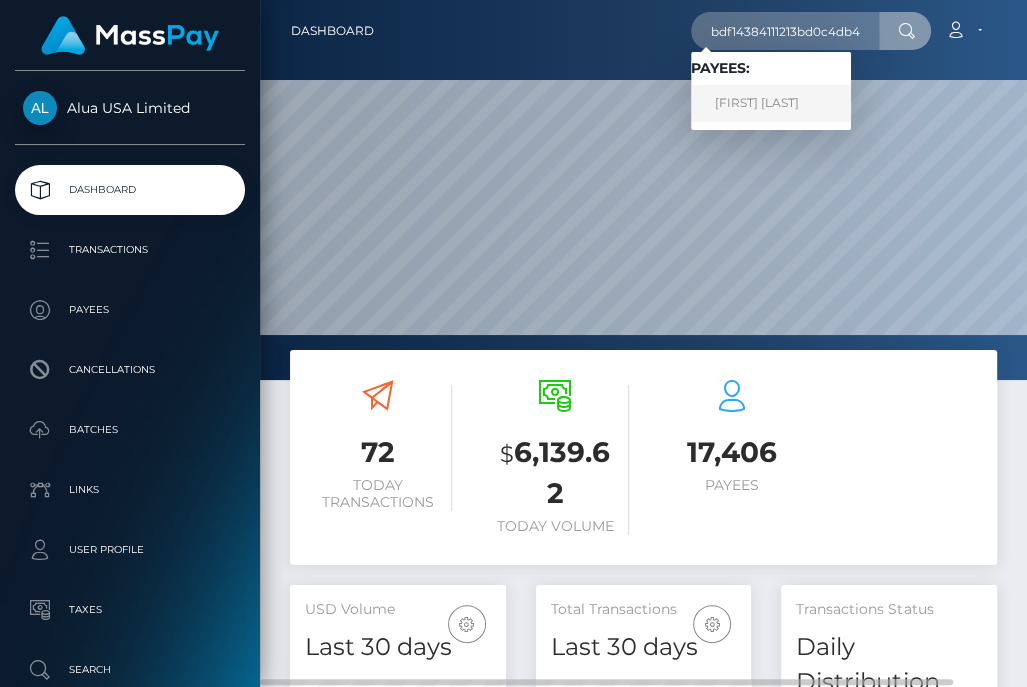 click on "Mary  Fezzie" at bounding box center (771, 103) 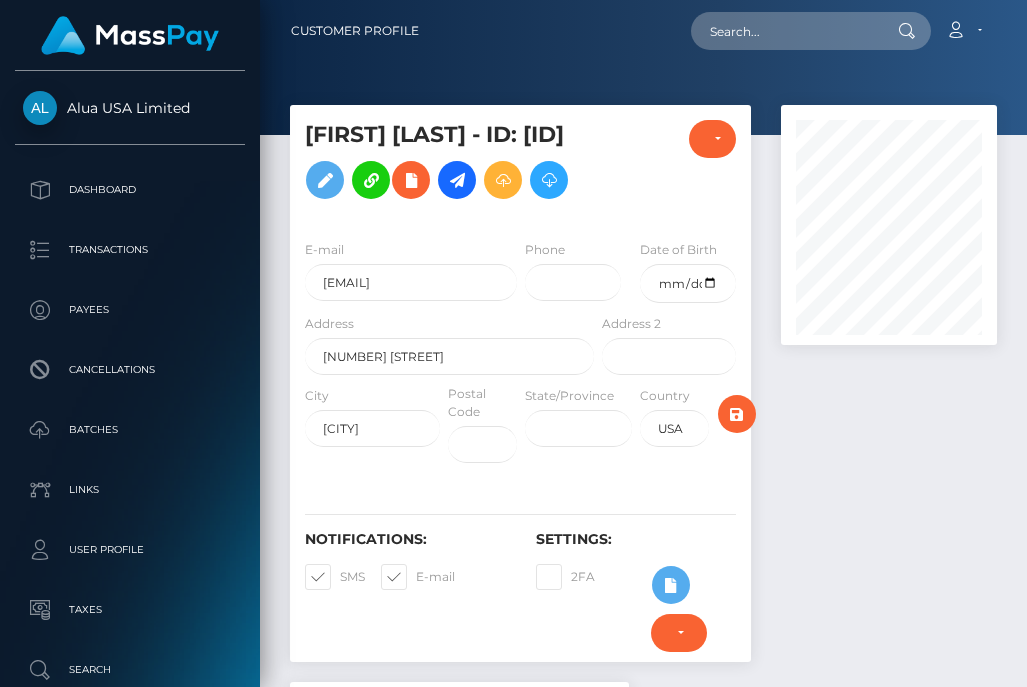 scroll, scrollTop: 0, scrollLeft: 0, axis: both 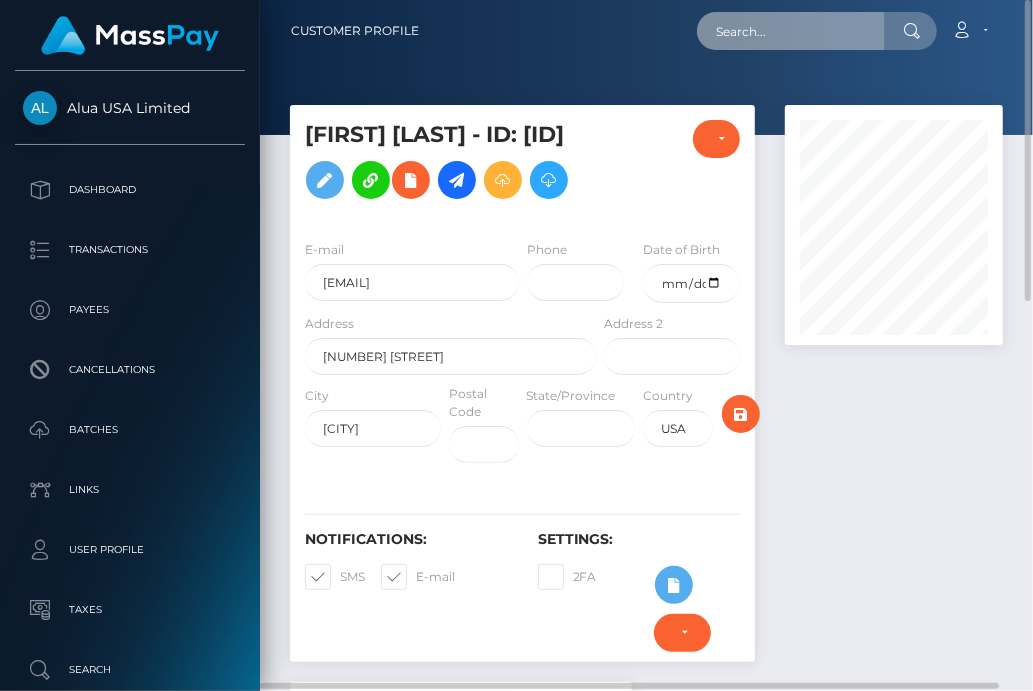 click at bounding box center [791, 31] 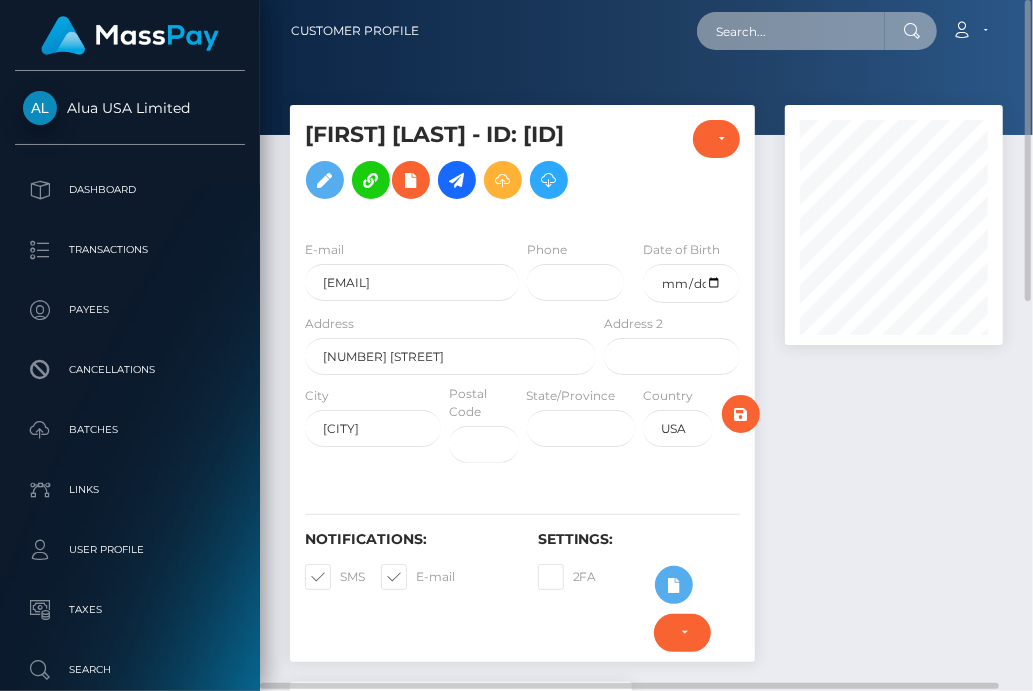 paste on "5ea8ef4491b2a775915c8200" 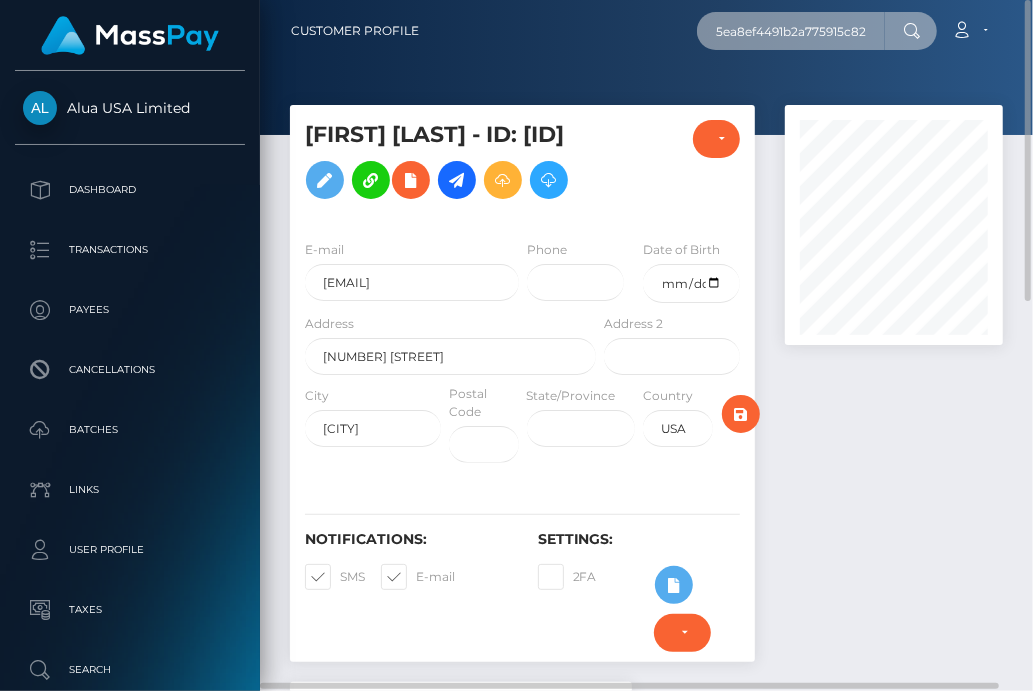 scroll, scrollTop: 0, scrollLeft: 17, axis: horizontal 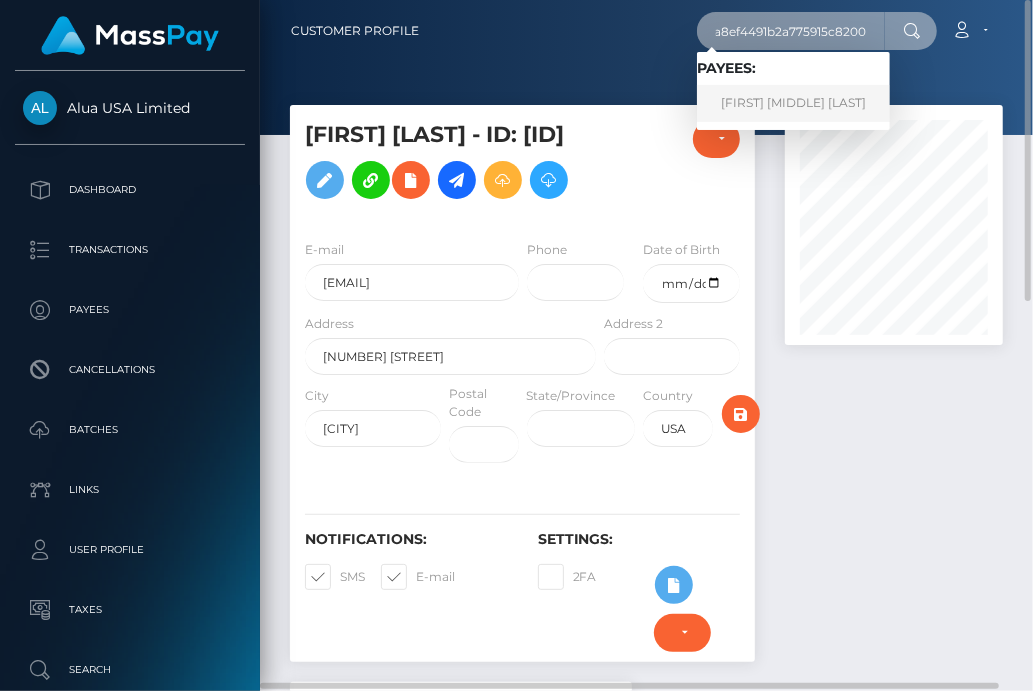 type on "5ea8ef4491b2a775915c8200" 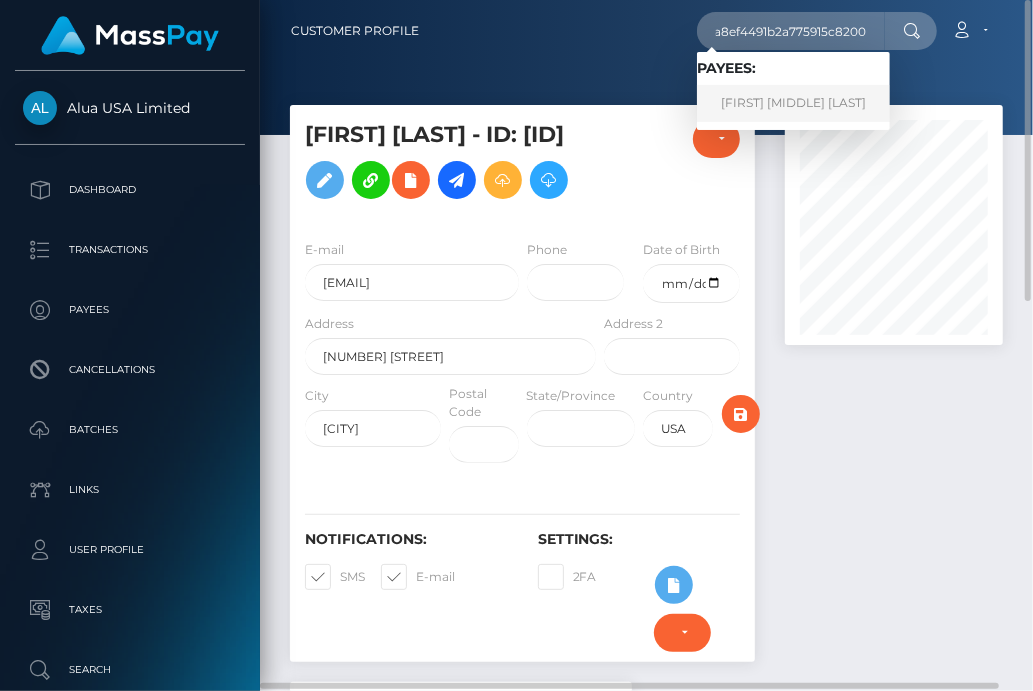 click on "Yvonne Jane  Lamio" at bounding box center (793, 103) 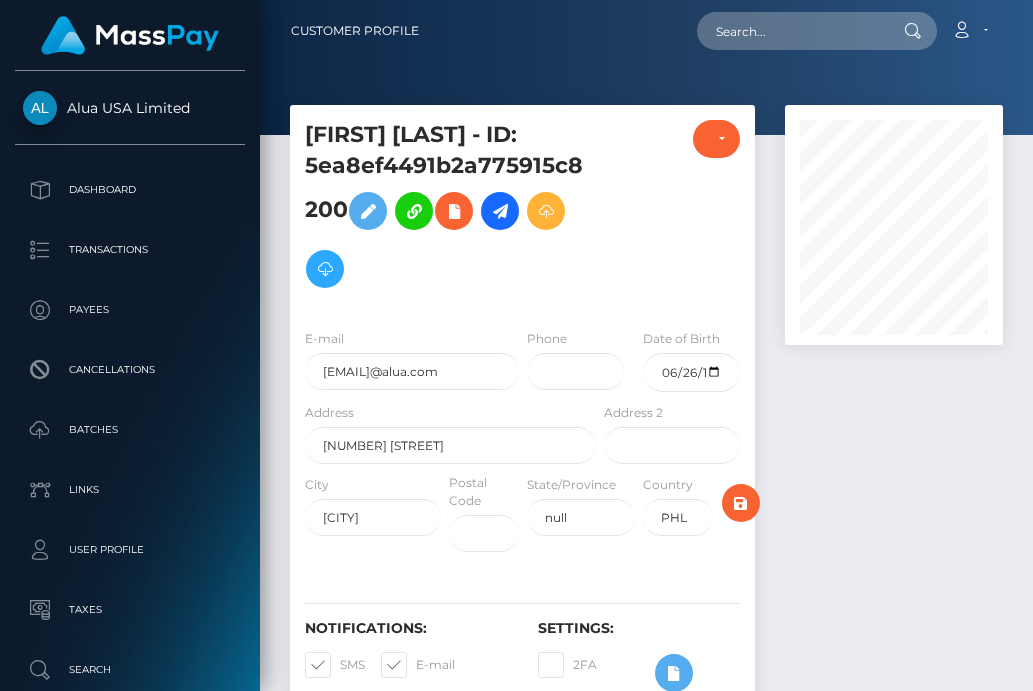 scroll, scrollTop: 0, scrollLeft: 0, axis: both 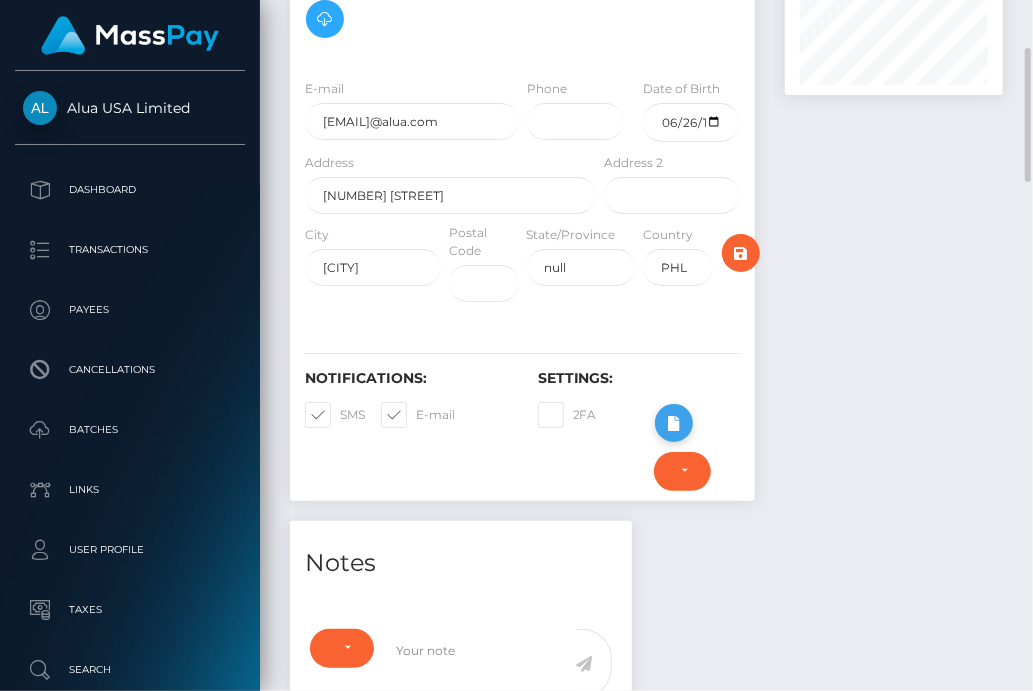 click at bounding box center [674, 423] 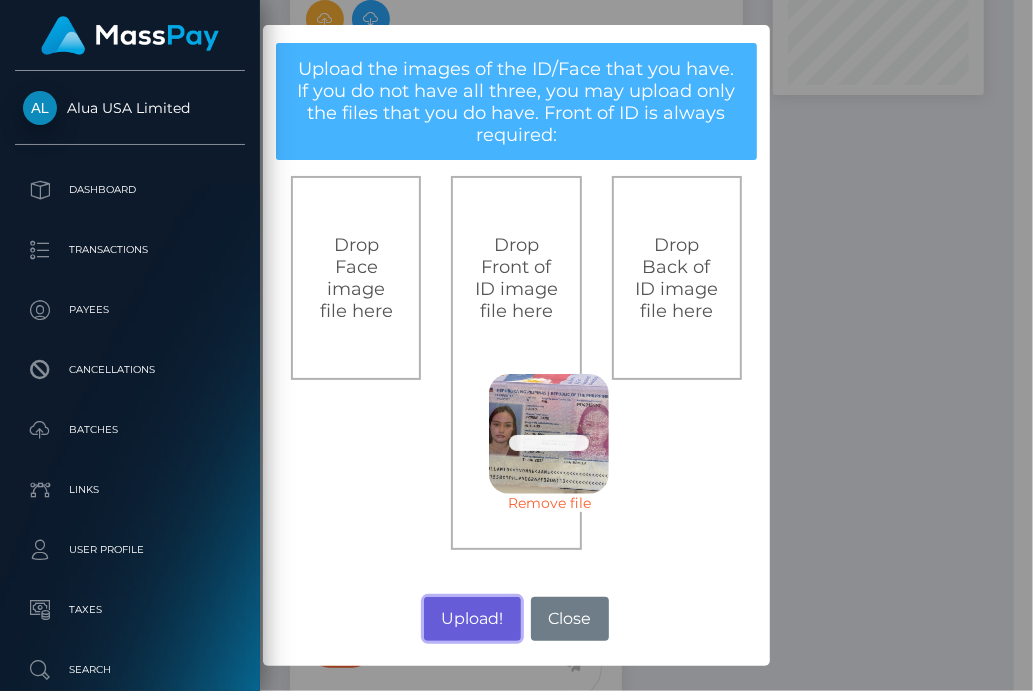 click on "Upload!" at bounding box center [472, 619] 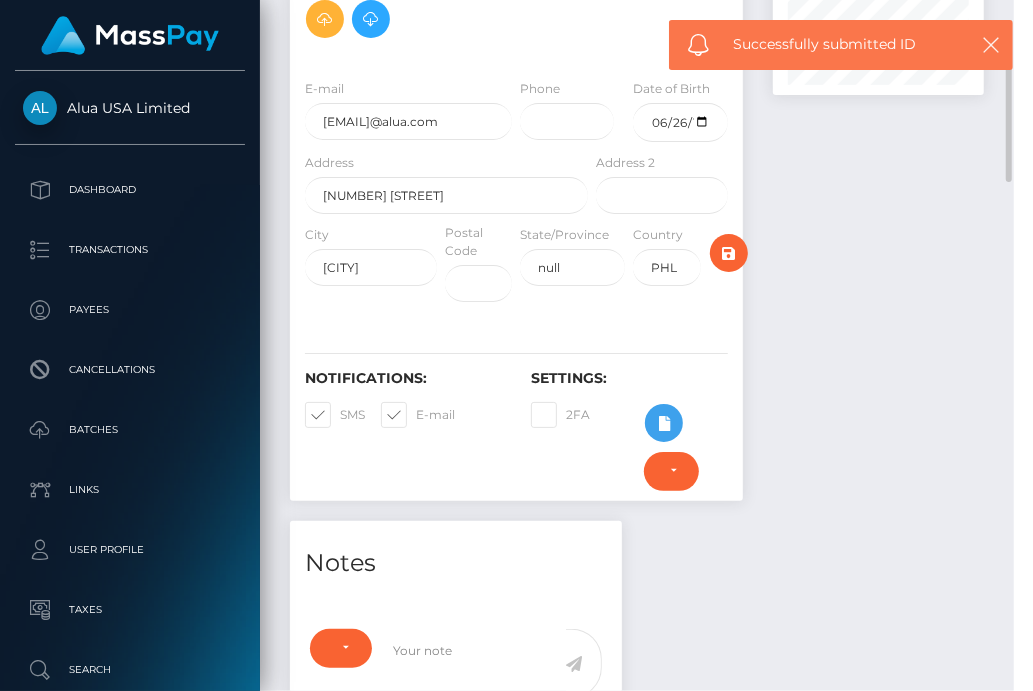 scroll, scrollTop: 999759, scrollLeft: 999782, axis: both 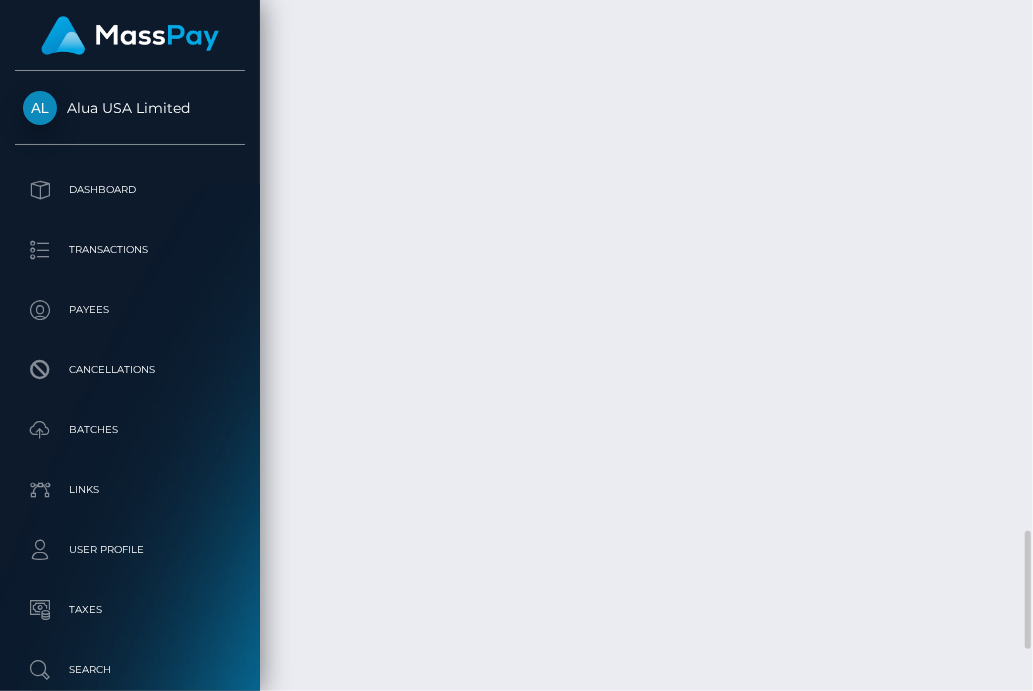 click on "ID Verifications
Veriff
- August  8, 2025 12:24AM
/ 4d5d9ec7-8f02-4e14-b69f-e5e50f8a691f
Review - Attempted deceit, device screen used
Personal
Document document-back face" at bounding box center (646, -1457) 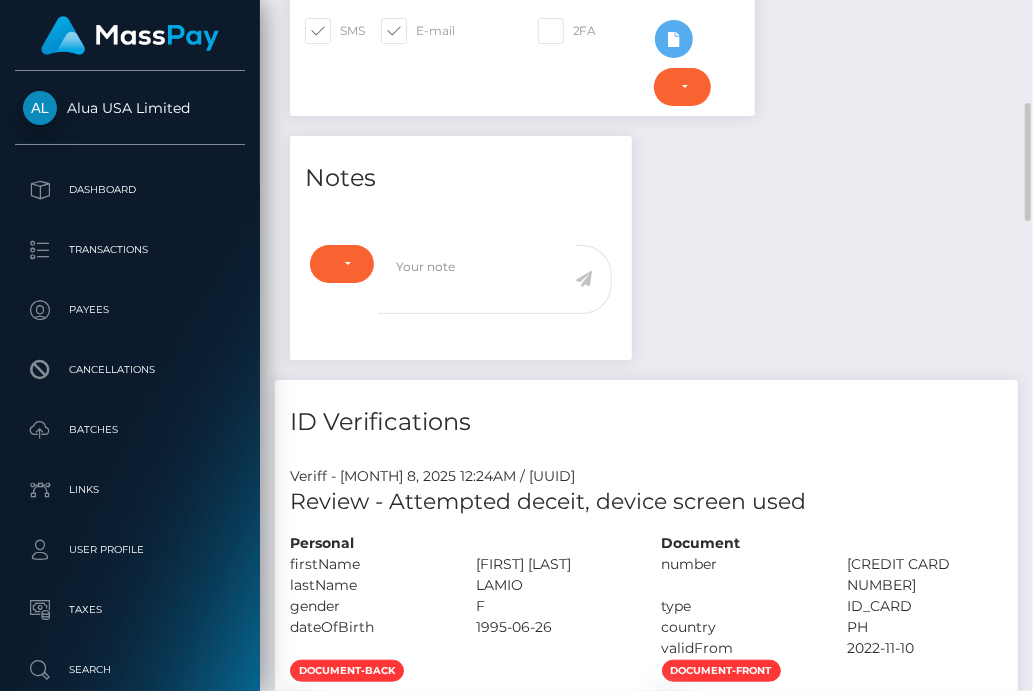 scroll, scrollTop: 354, scrollLeft: 0, axis: vertical 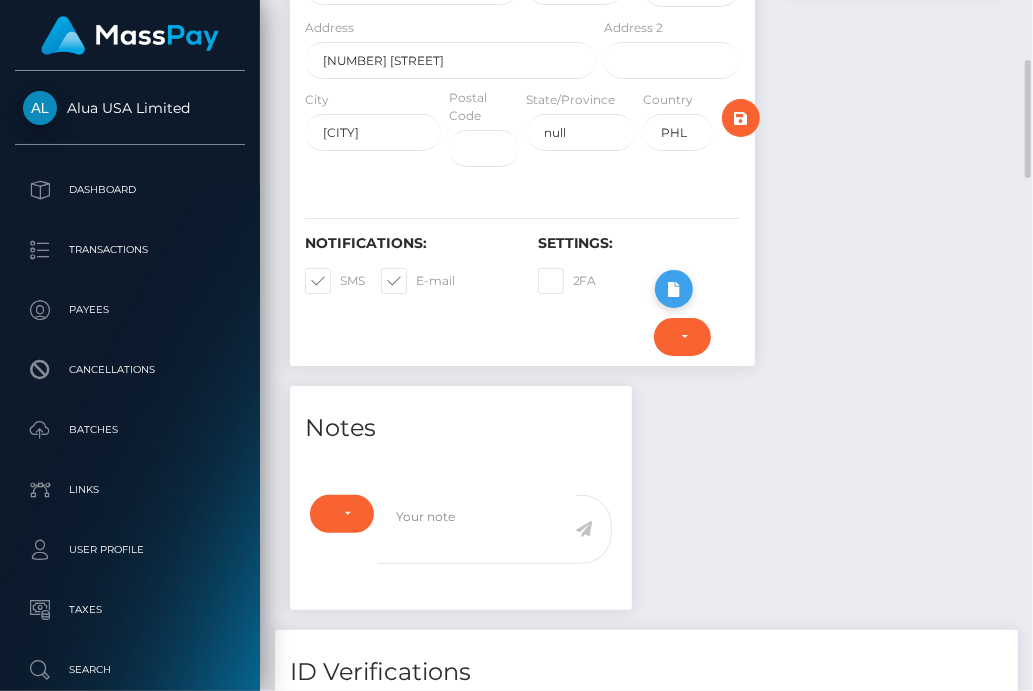 click at bounding box center (674, 289) 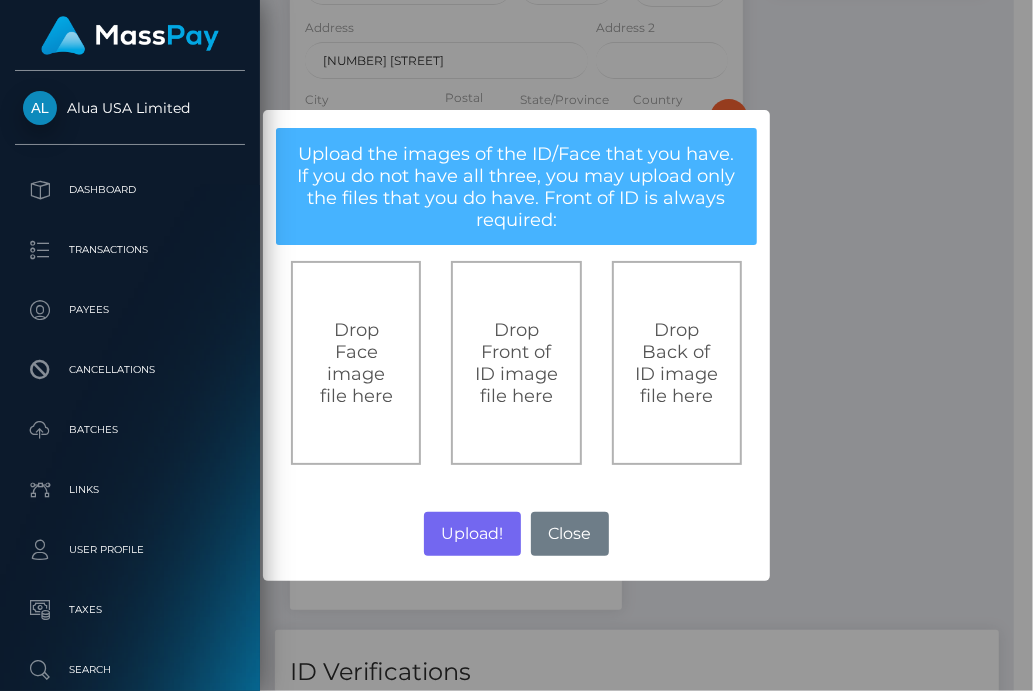 scroll, scrollTop: 239, scrollLeft: 211, axis: both 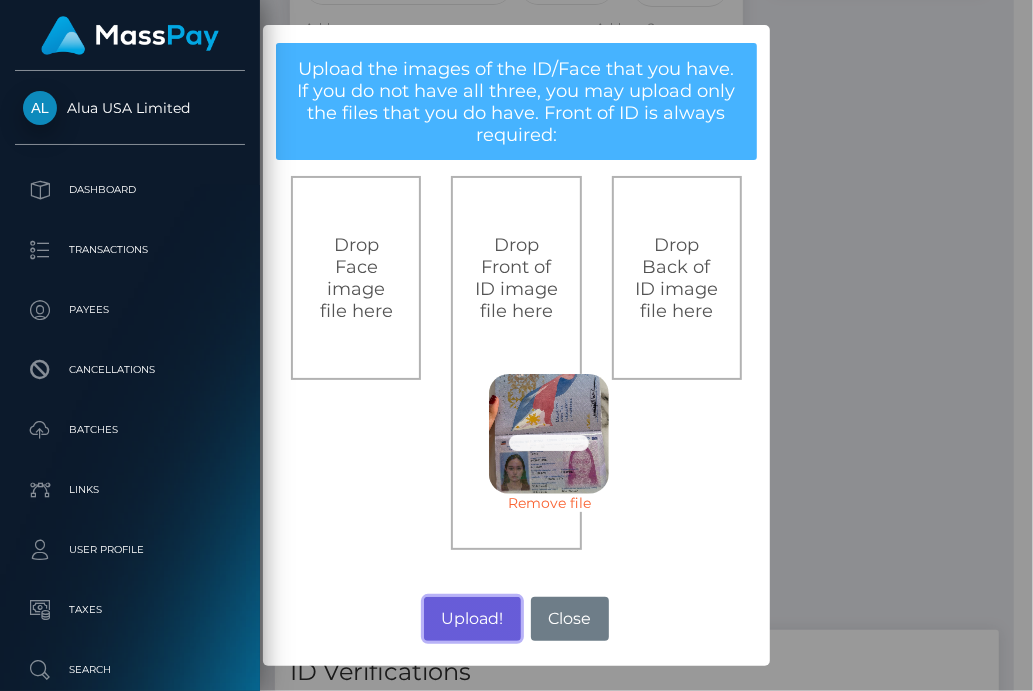 click on "Upload!" at bounding box center [472, 619] 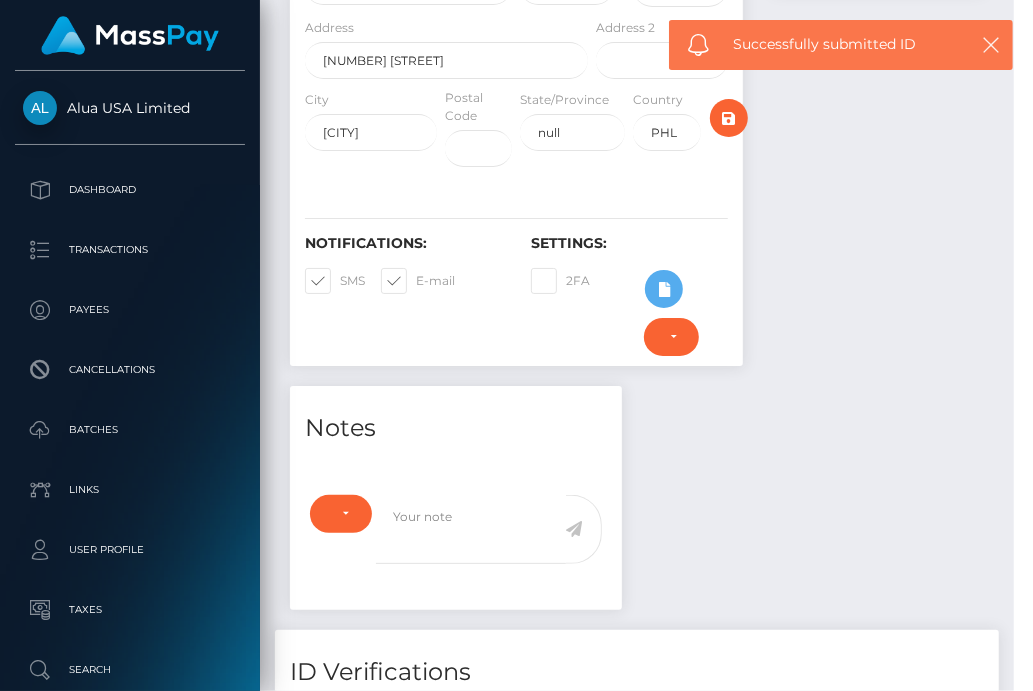 scroll, scrollTop: 999759, scrollLeft: 999782, axis: both 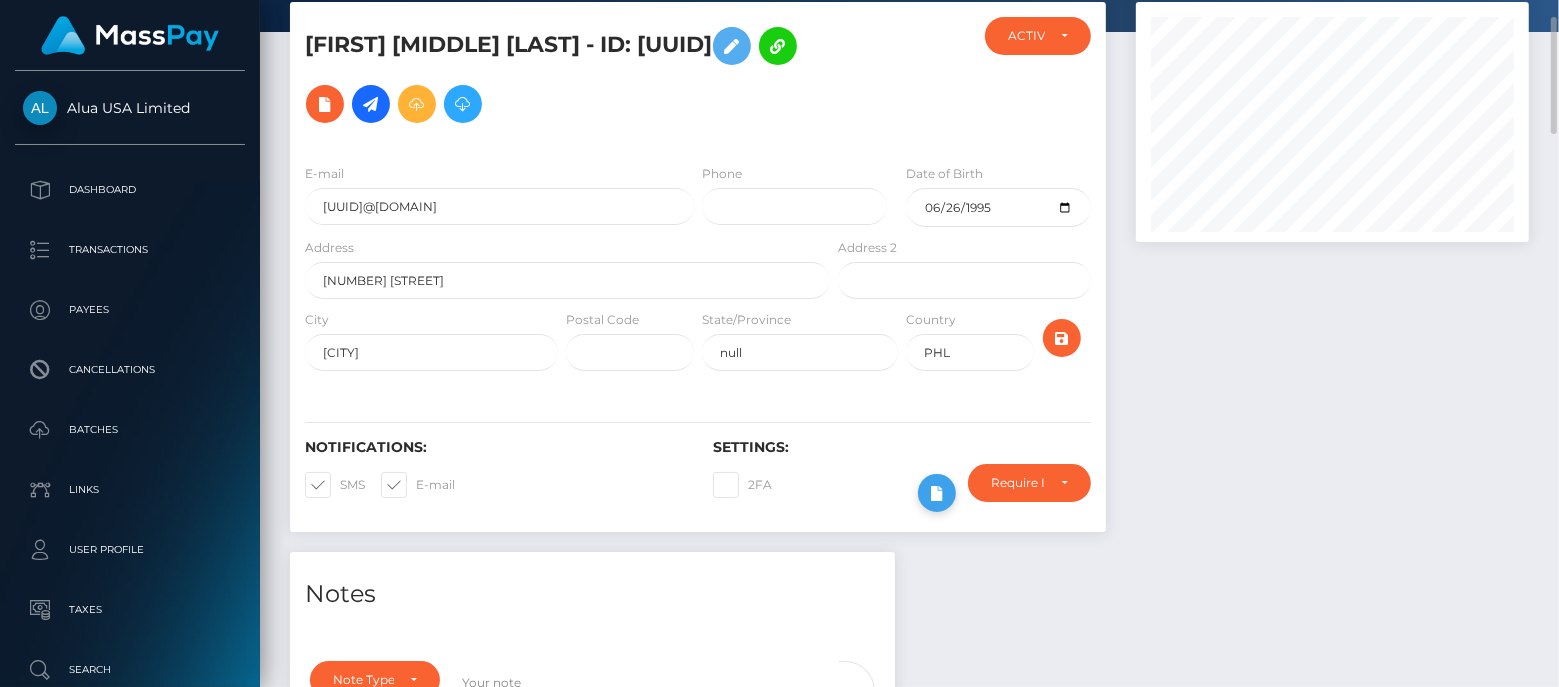 click at bounding box center (937, 493) 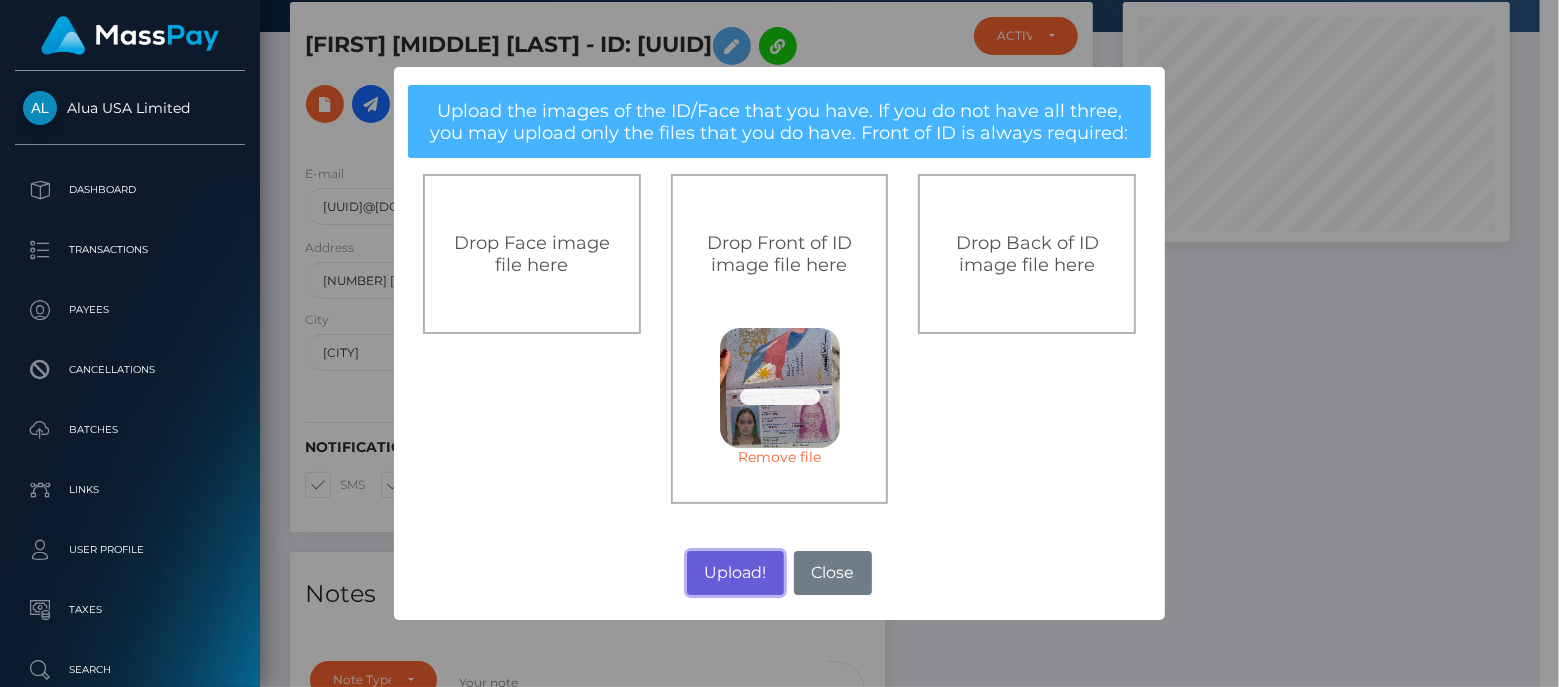 click on "Upload!" at bounding box center (735, 573) 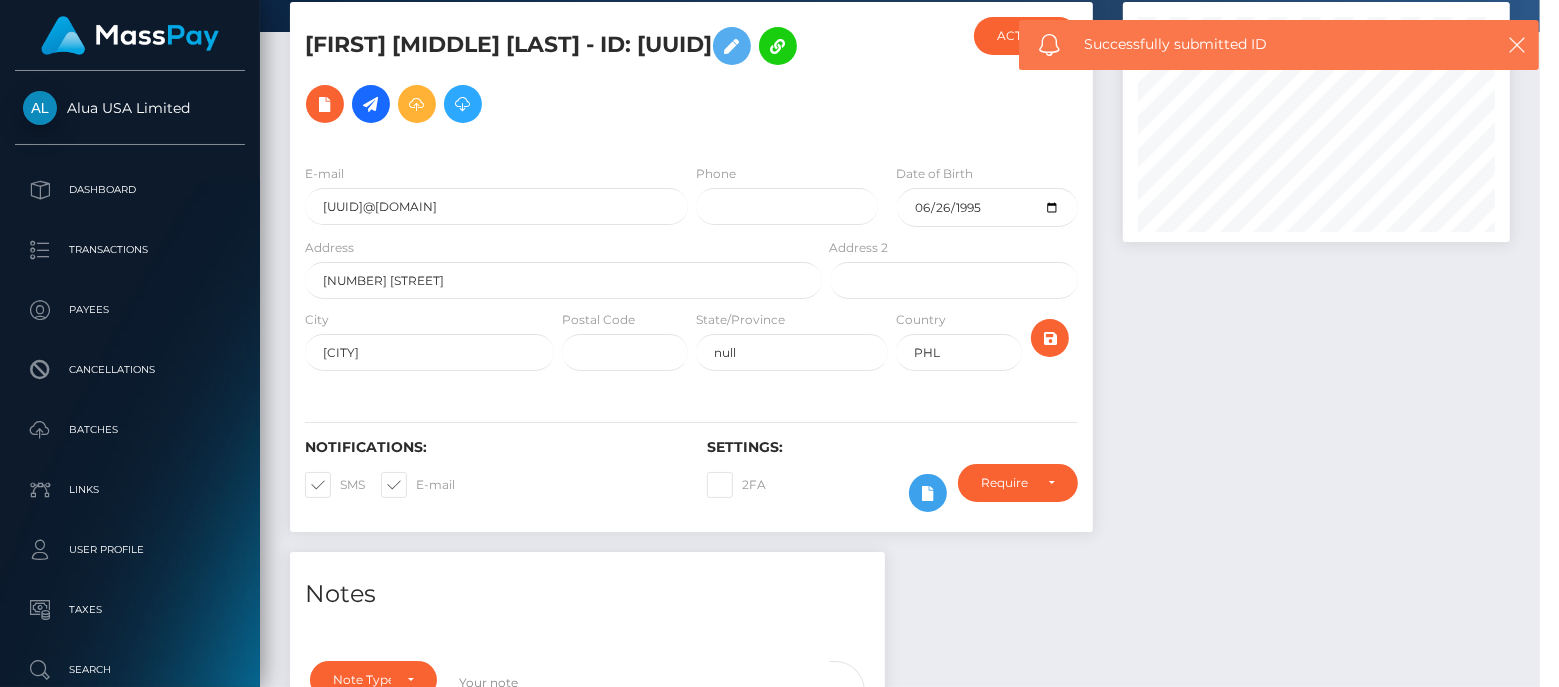 scroll, scrollTop: 999759, scrollLeft: 999607, axis: both 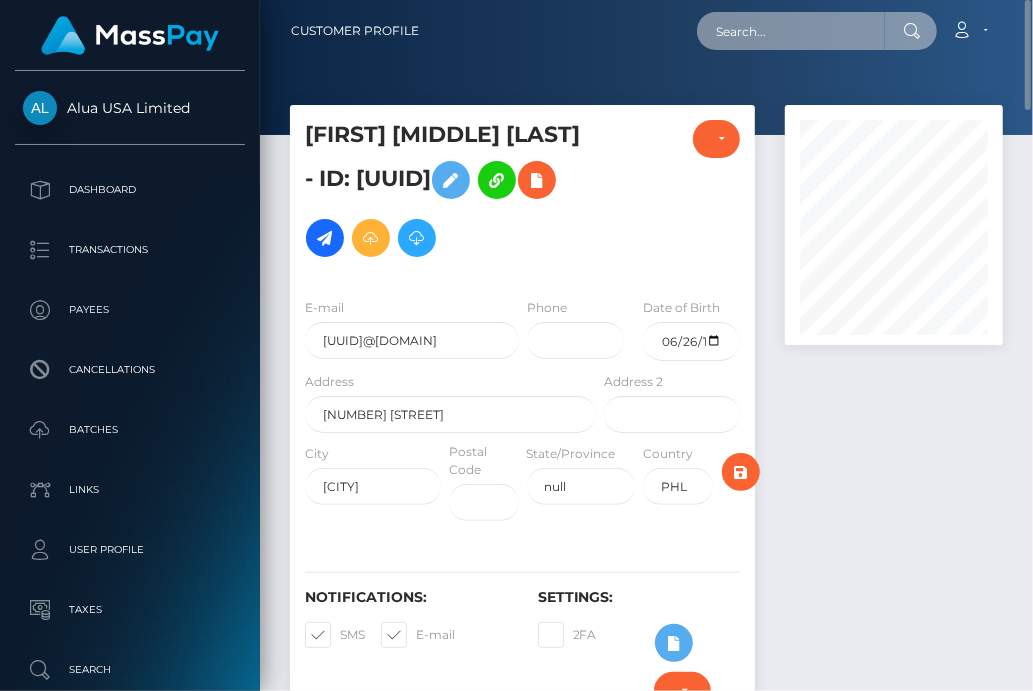 click at bounding box center [791, 31] 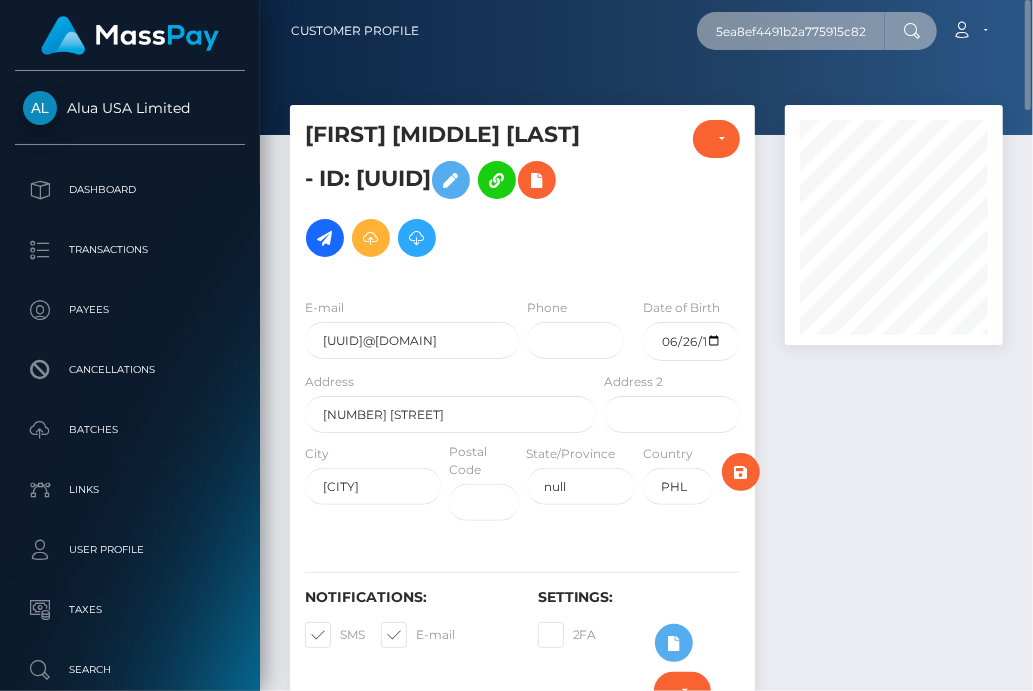 scroll, scrollTop: 0, scrollLeft: 17, axis: horizontal 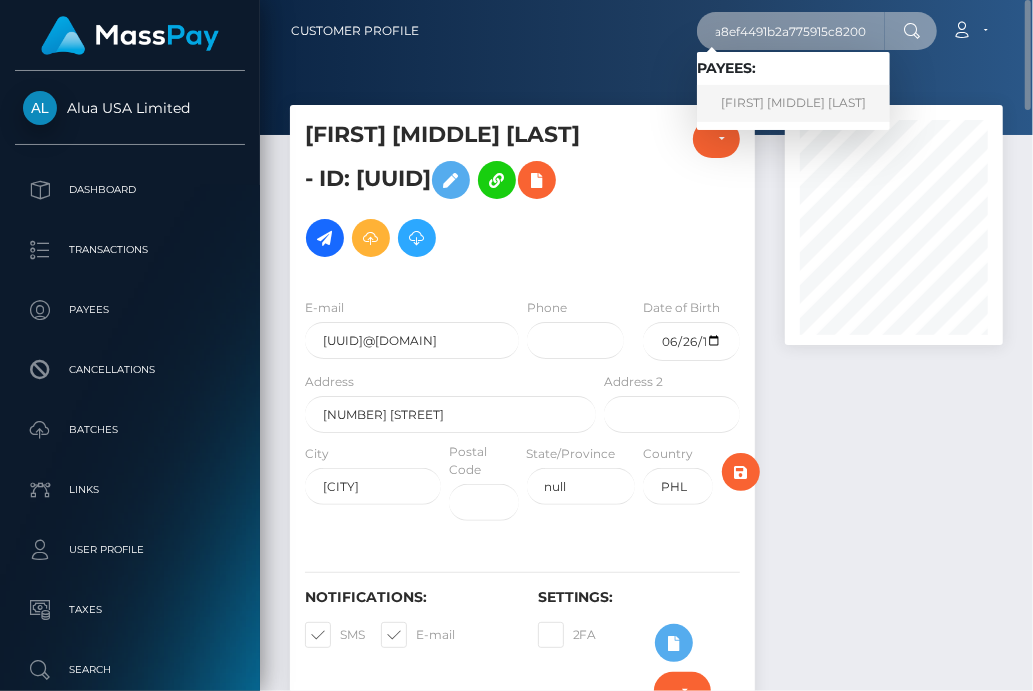 type on "5ea8ef4491b2a775915c8200" 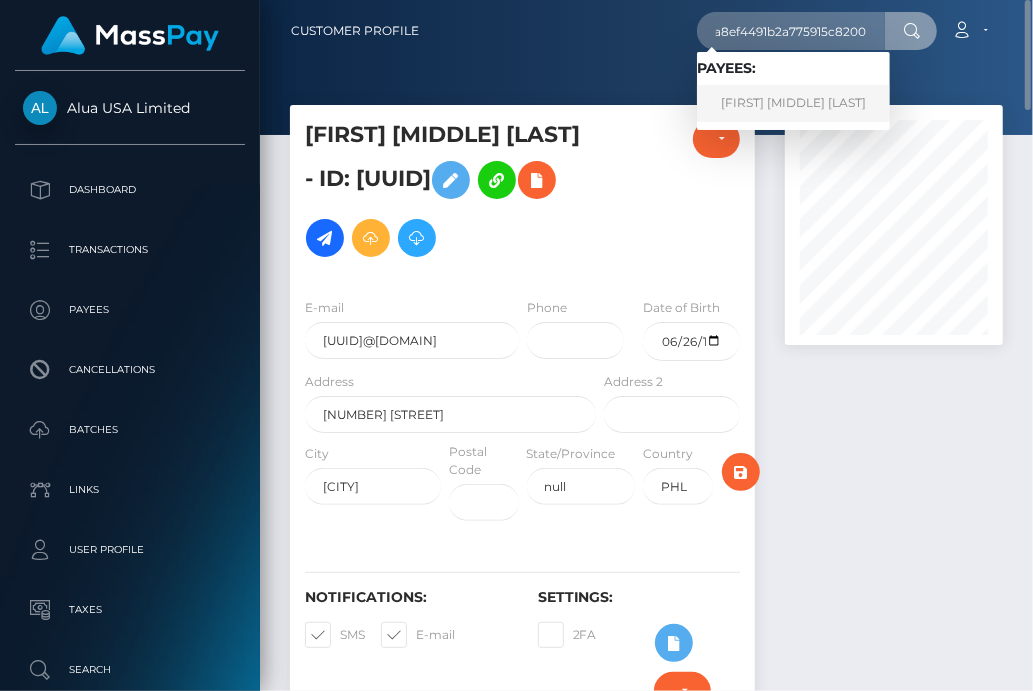 click on "Yvonne Jane  Lamio" at bounding box center [793, 103] 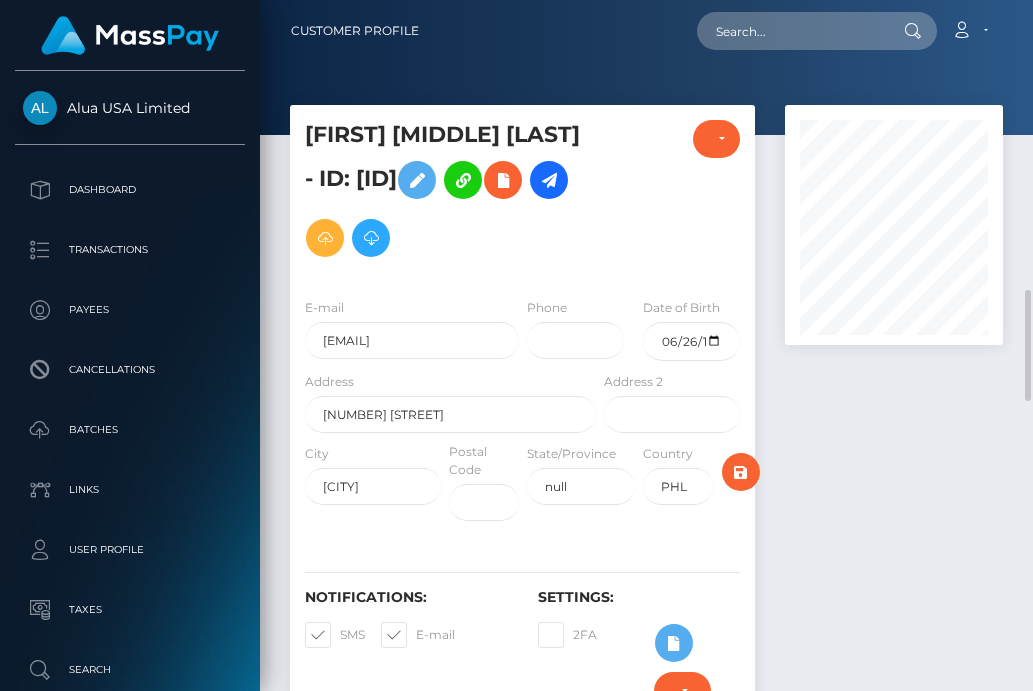 scroll, scrollTop: 0, scrollLeft: 0, axis: both 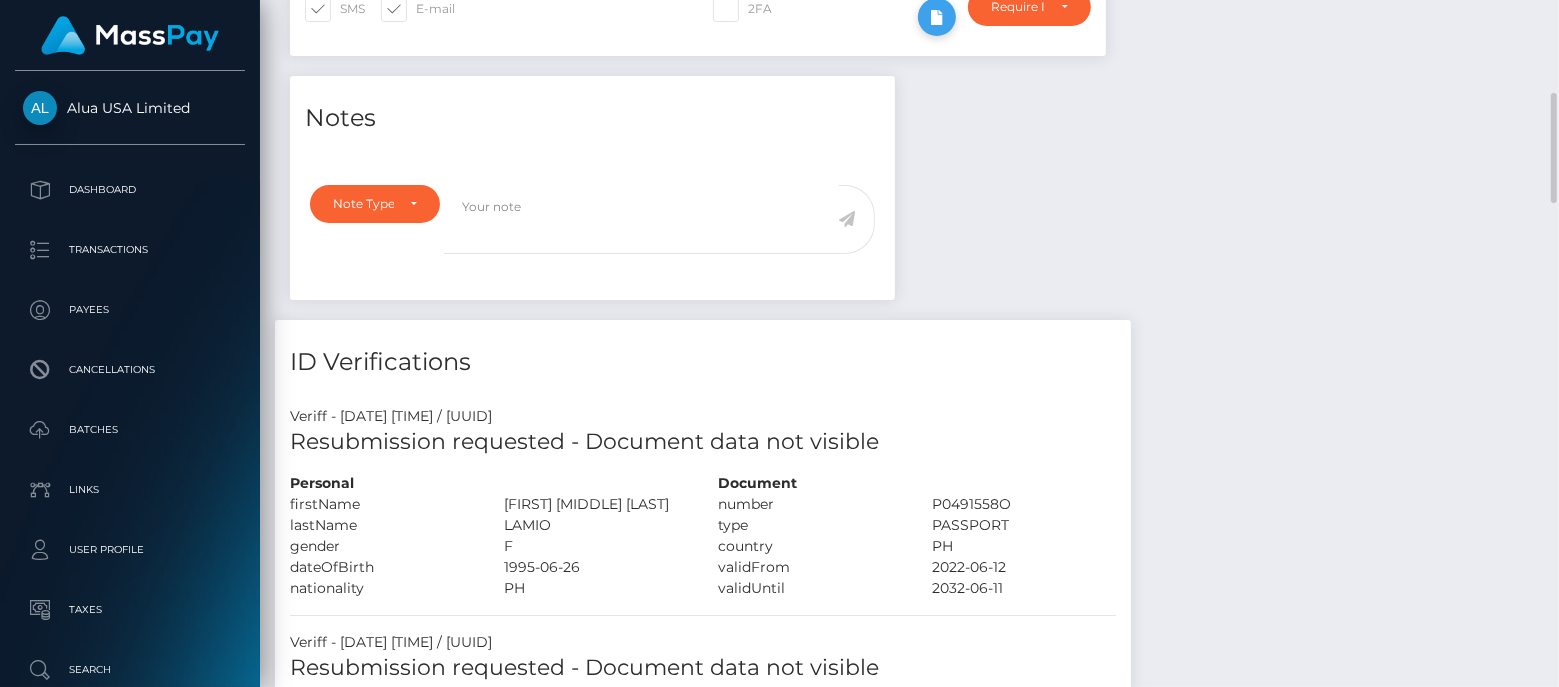 click at bounding box center [937, 17] 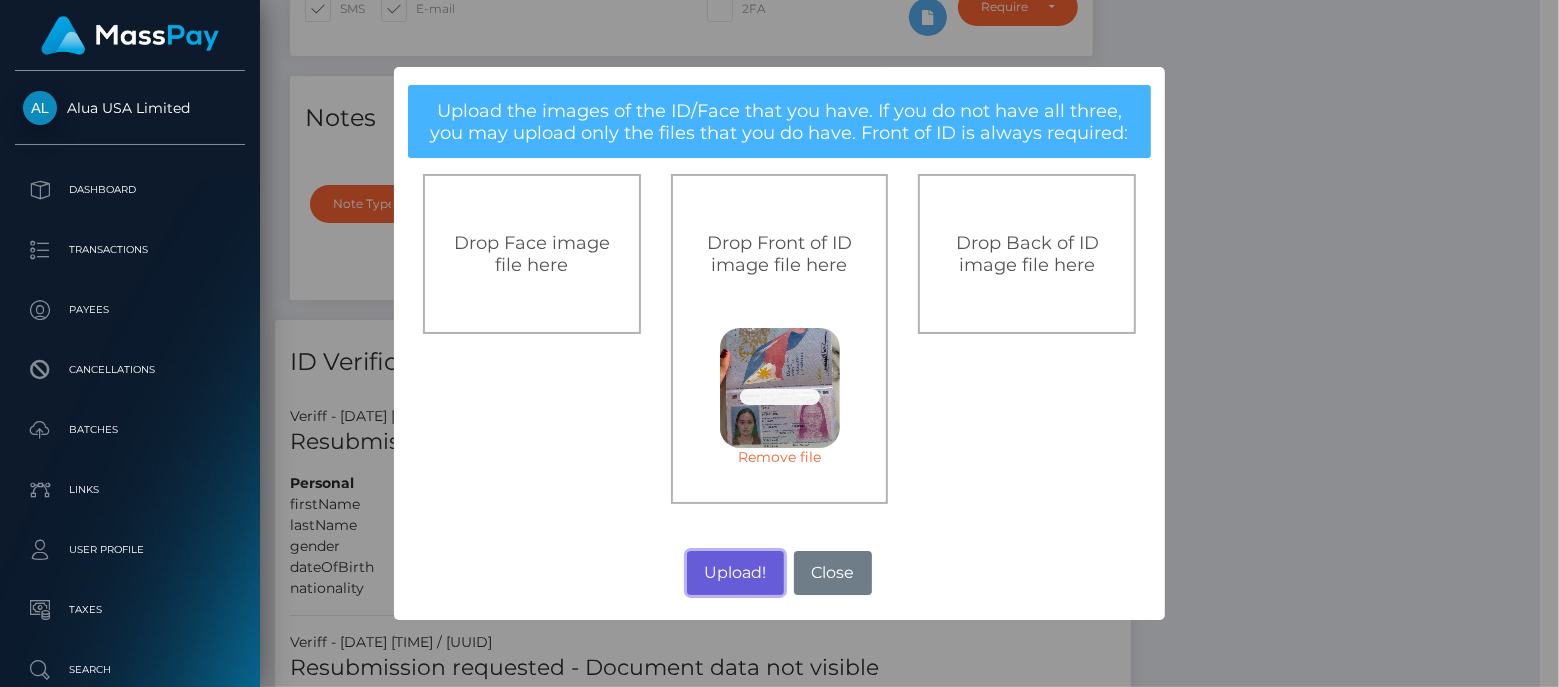 click on "Upload!" at bounding box center (735, 573) 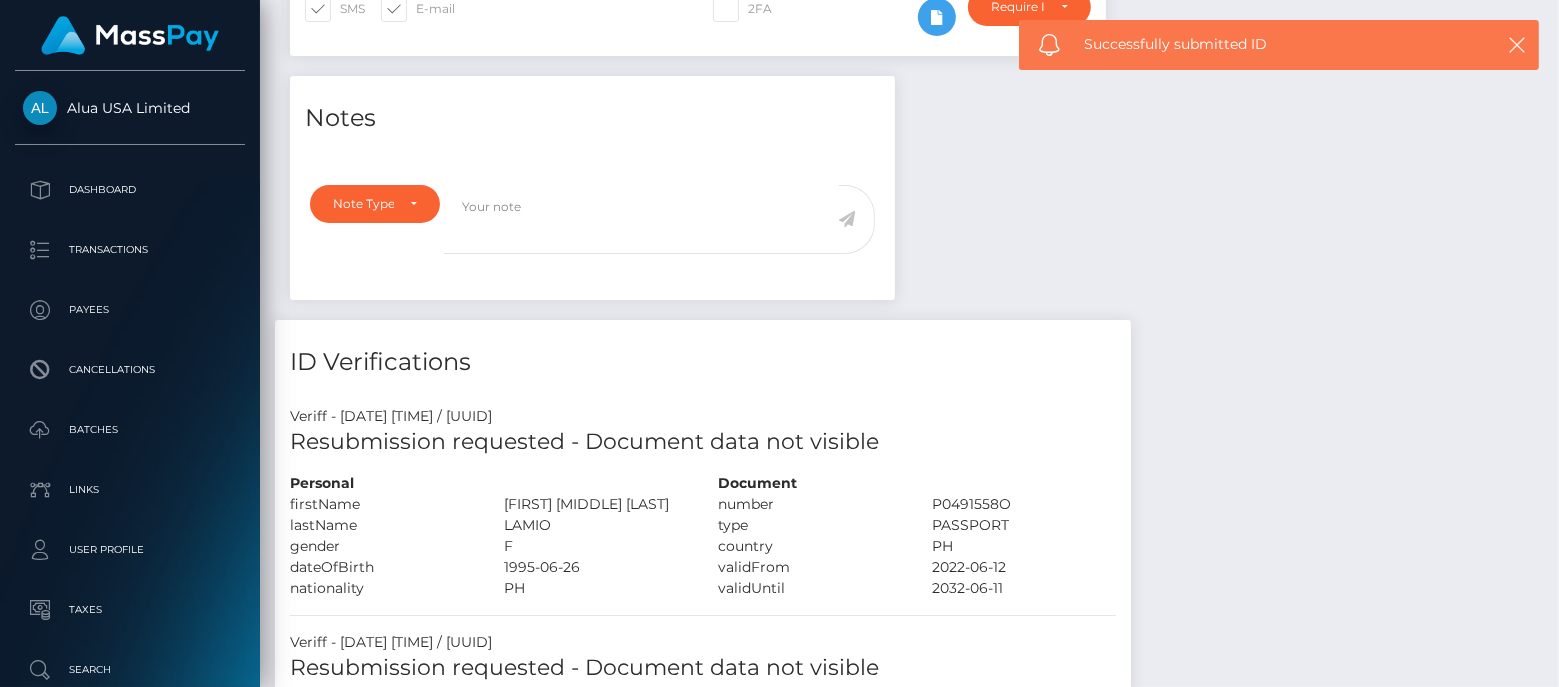 scroll, scrollTop: 999759, scrollLeft: 999607, axis: both 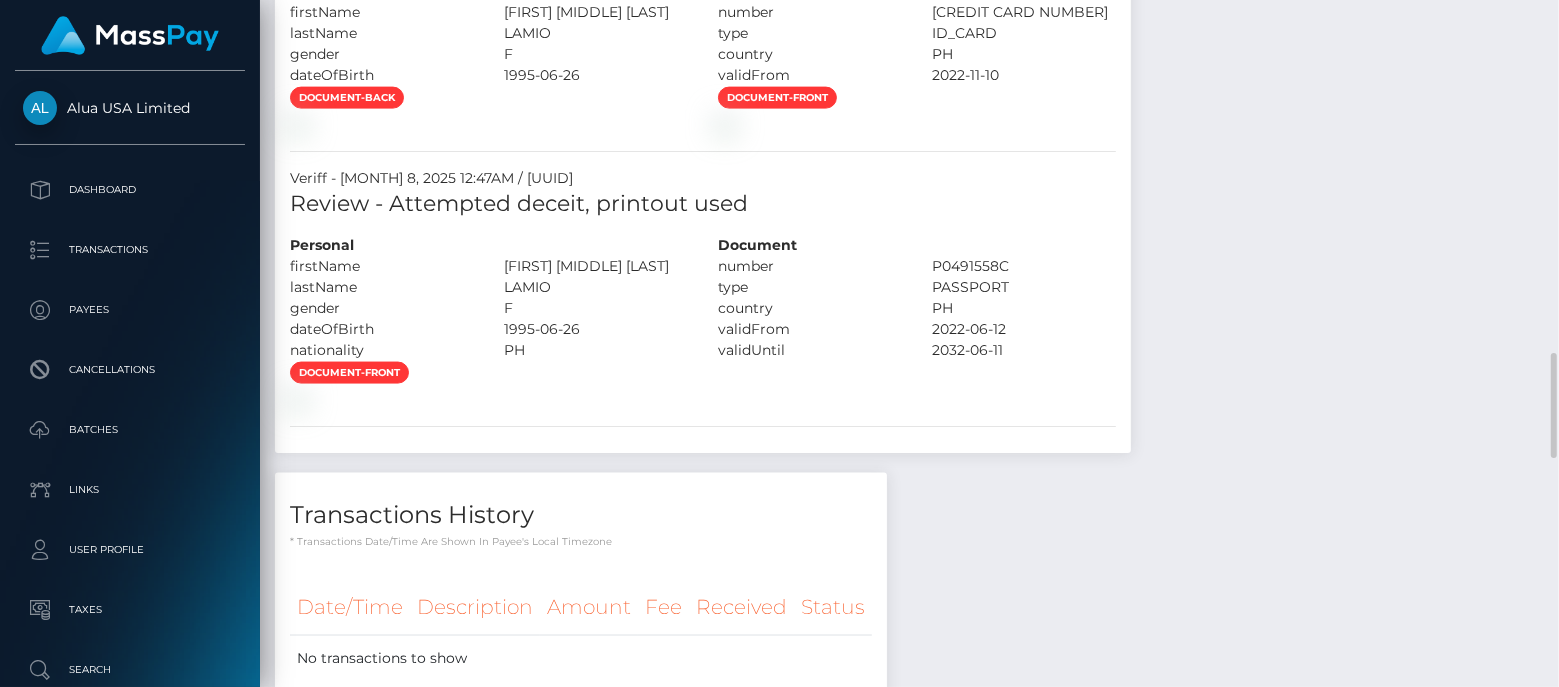 click on "Notes
Note Type
Compliance
Clear Compliance
General
Note Type" at bounding box center (909, -457) 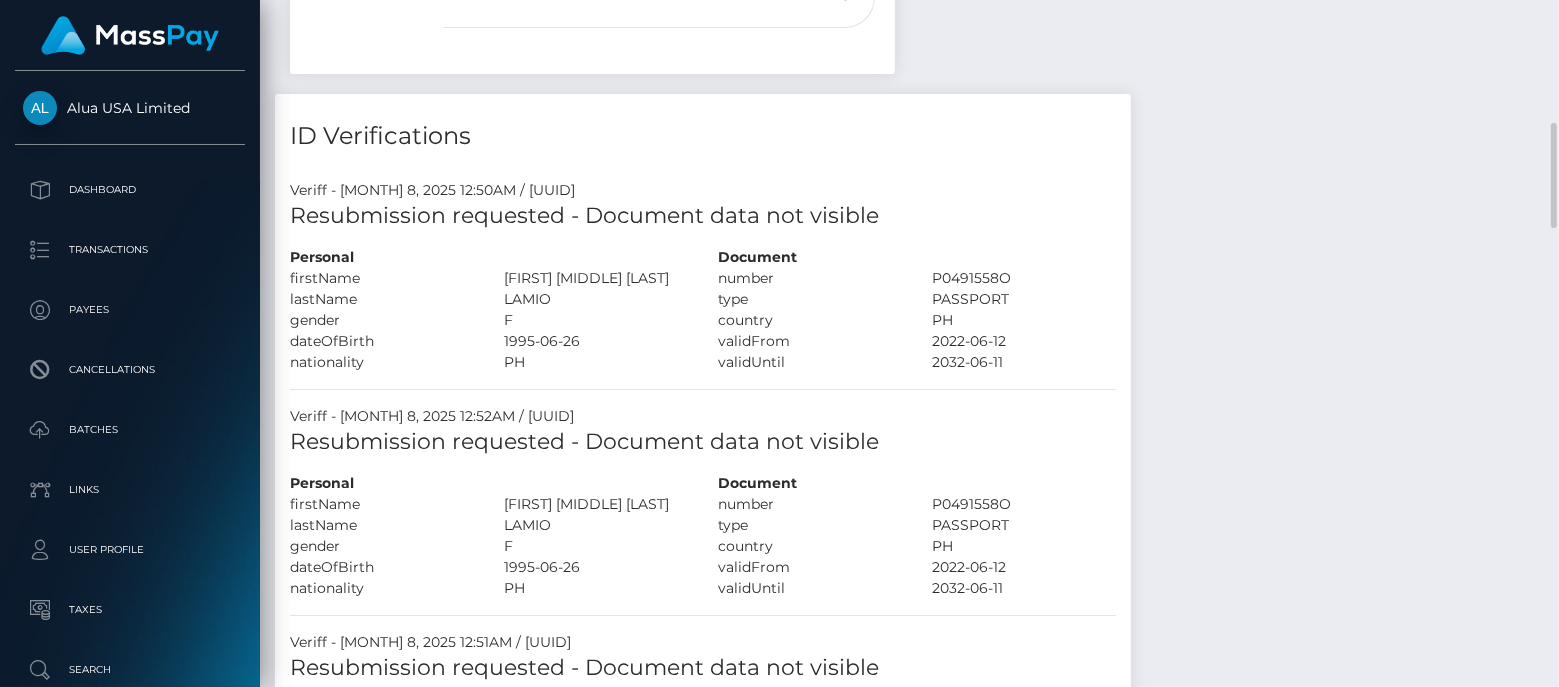 click on "Notes
Note Type
Compliance
Clear Compliance
General
Note Type" at bounding box center [909, 1043] 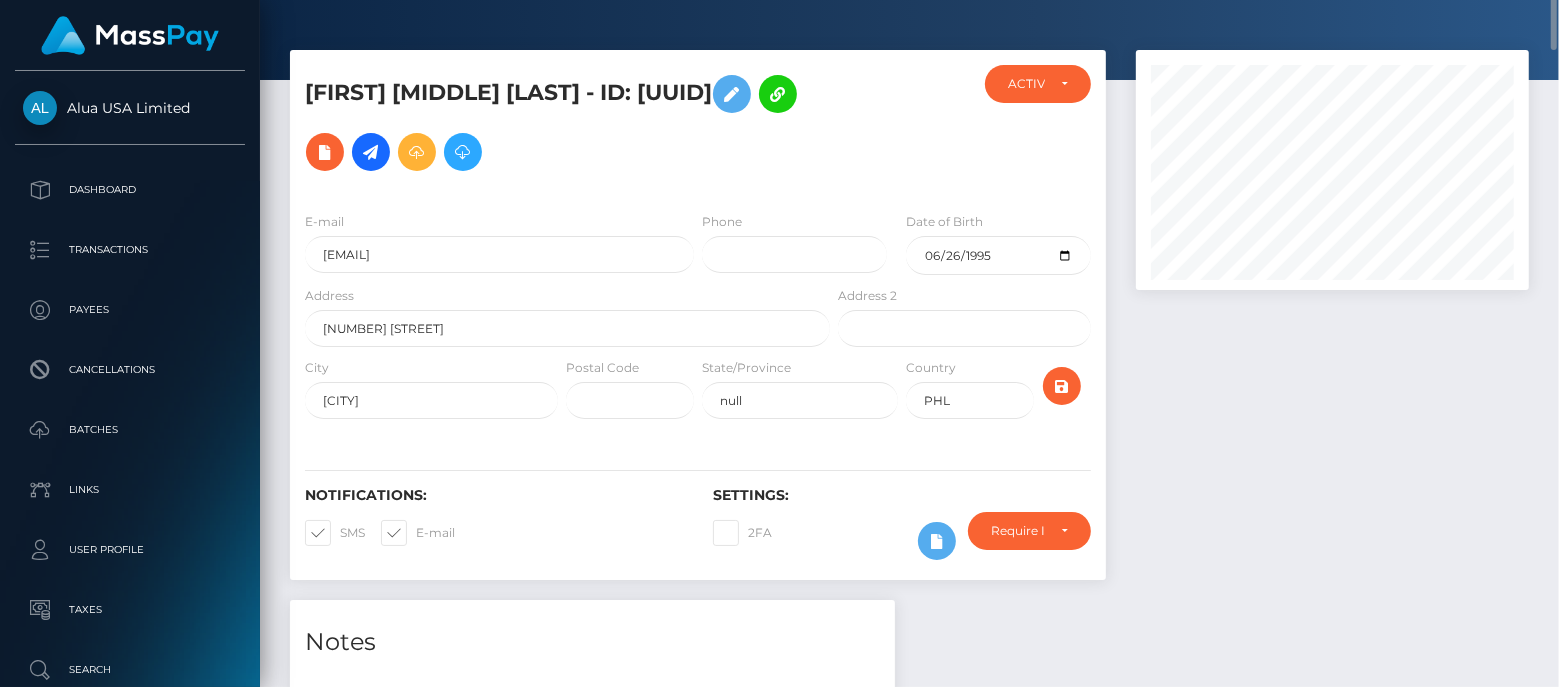 scroll, scrollTop: 0, scrollLeft: 0, axis: both 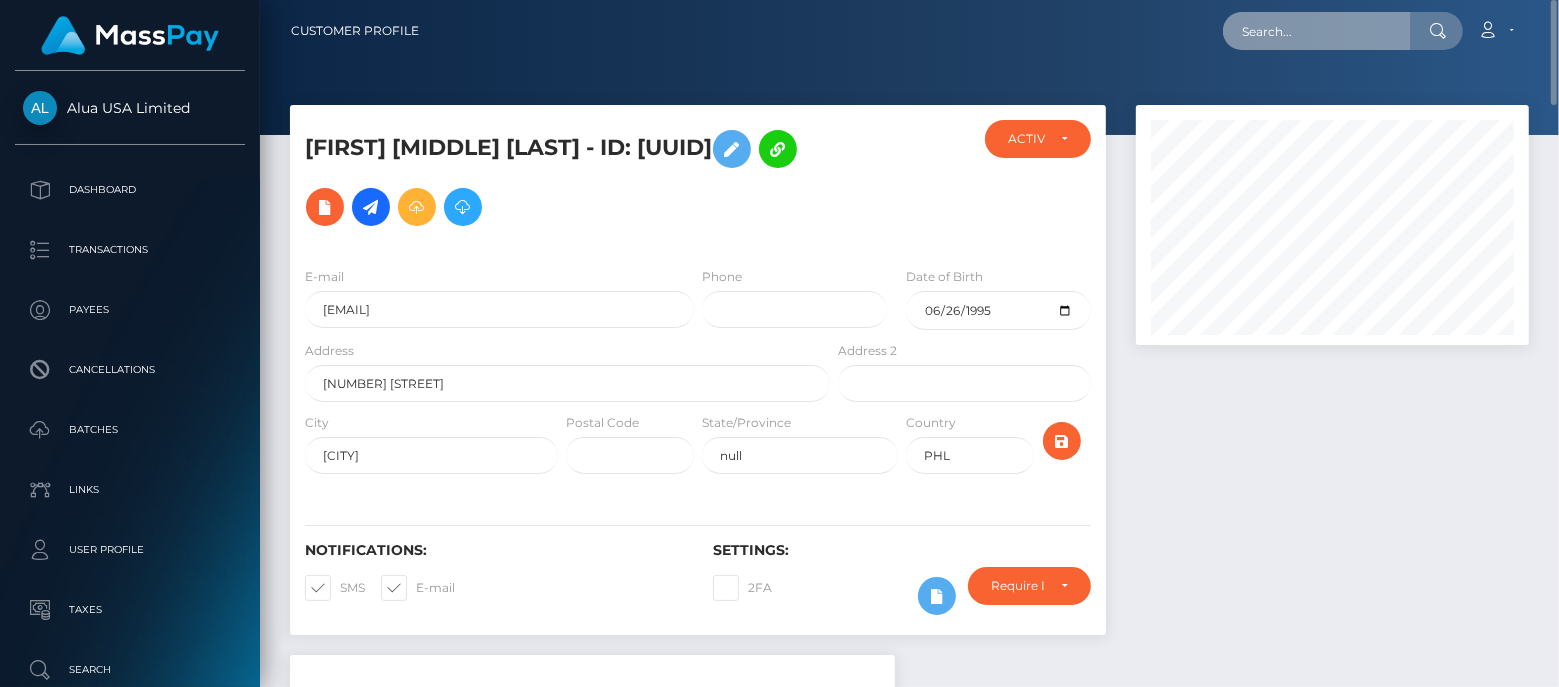 click at bounding box center [1317, 31] 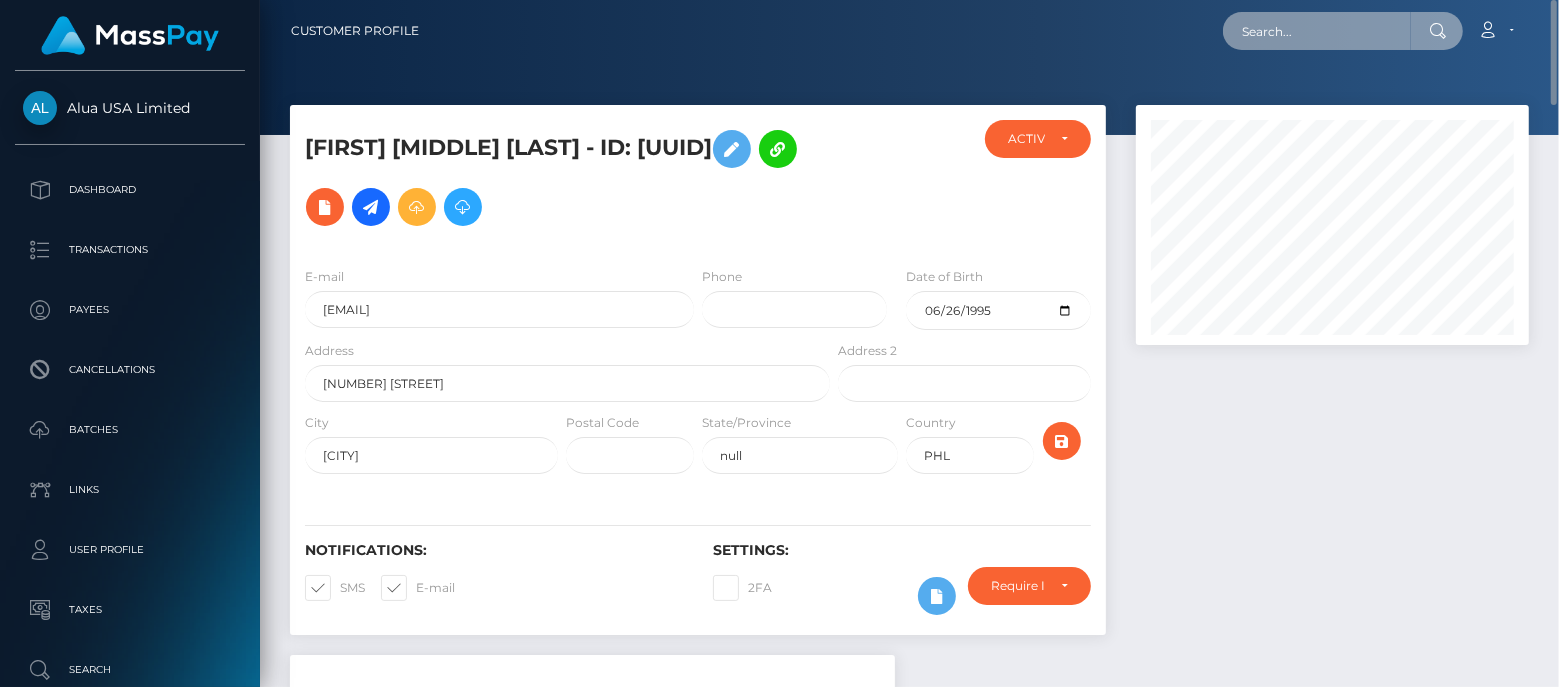 paste on "5ea8ef4491b2a775915c8200" 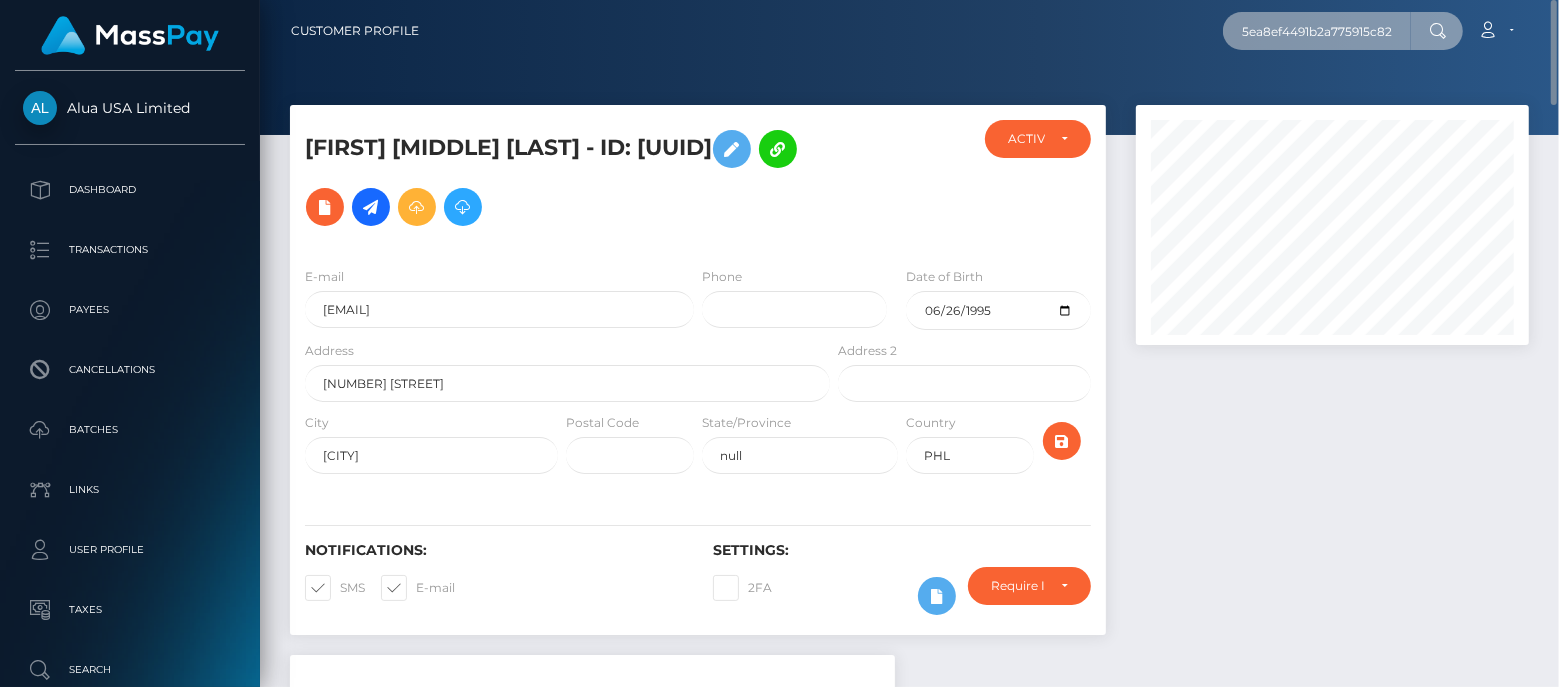 scroll, scrollTop: 0, scrollLeft: 17, axis: horizontal 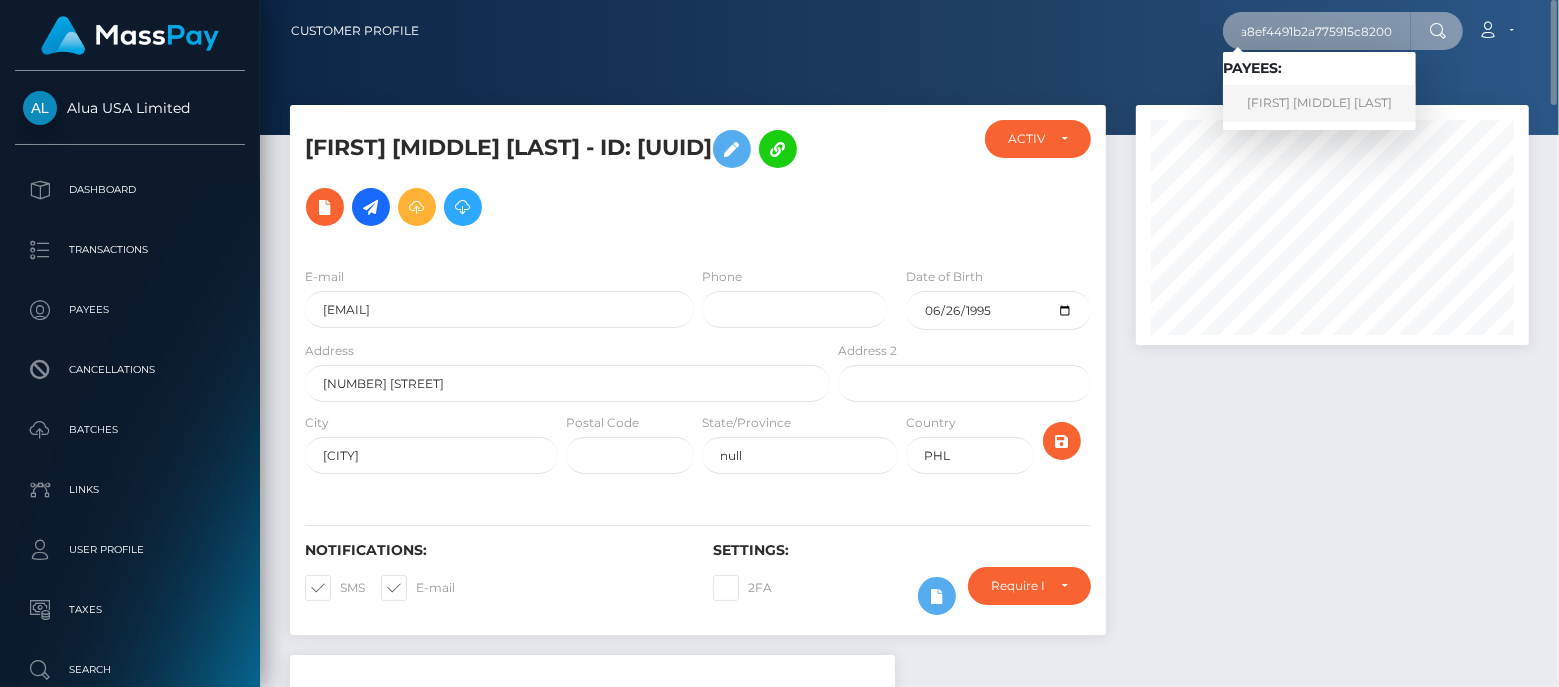 type on "5ea8ef4491b2a775915c8200" 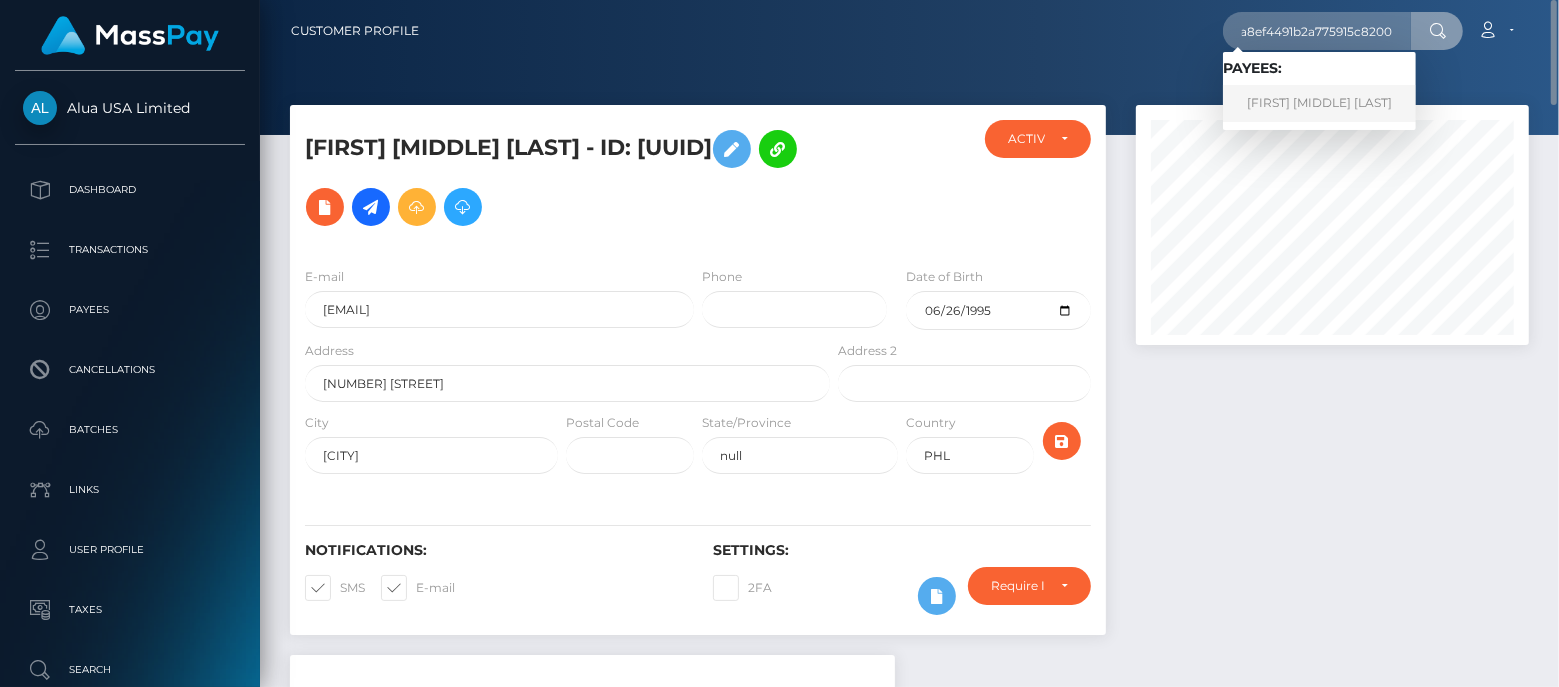 scroll, scrollTop: 0, scrollLeft: 0, axis: both 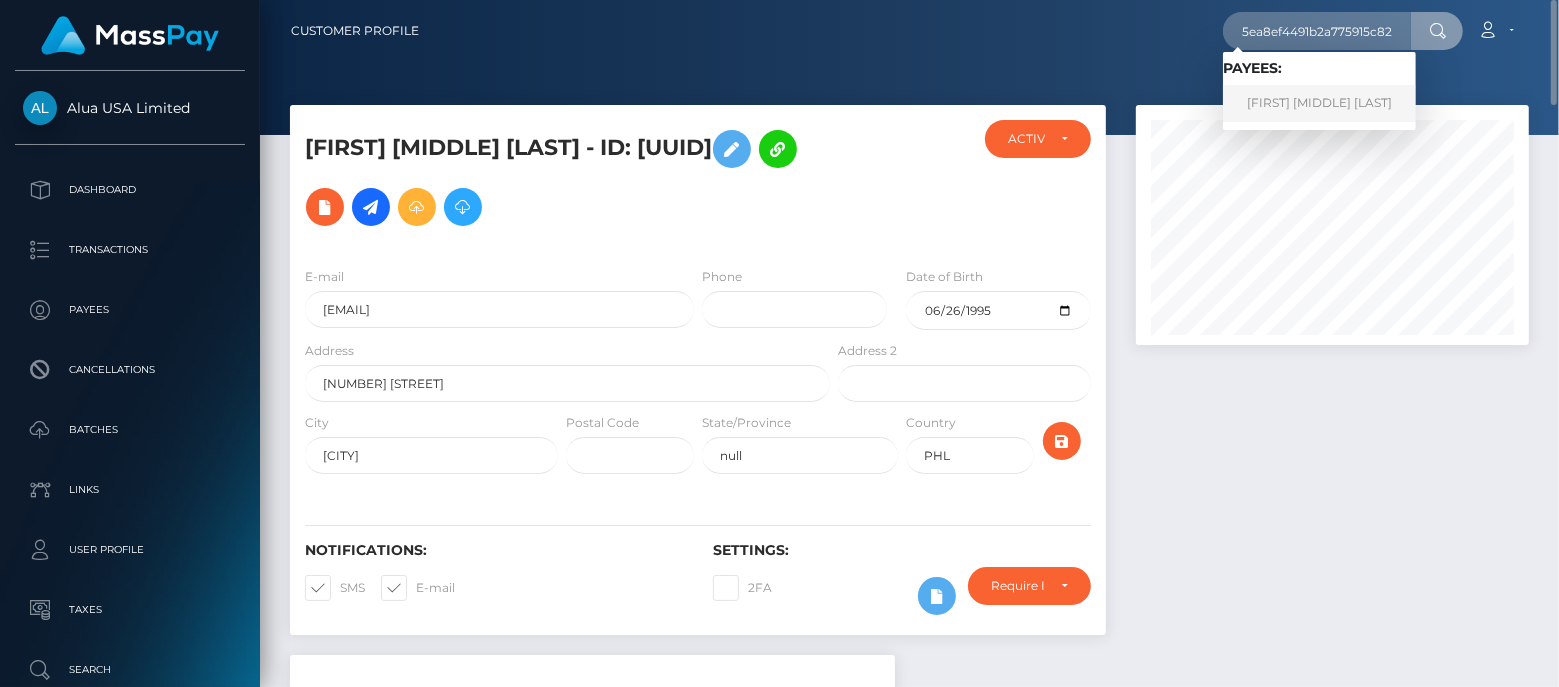 click on "Yvonne Jane  Lamio" at bounding box center (1319, 103) 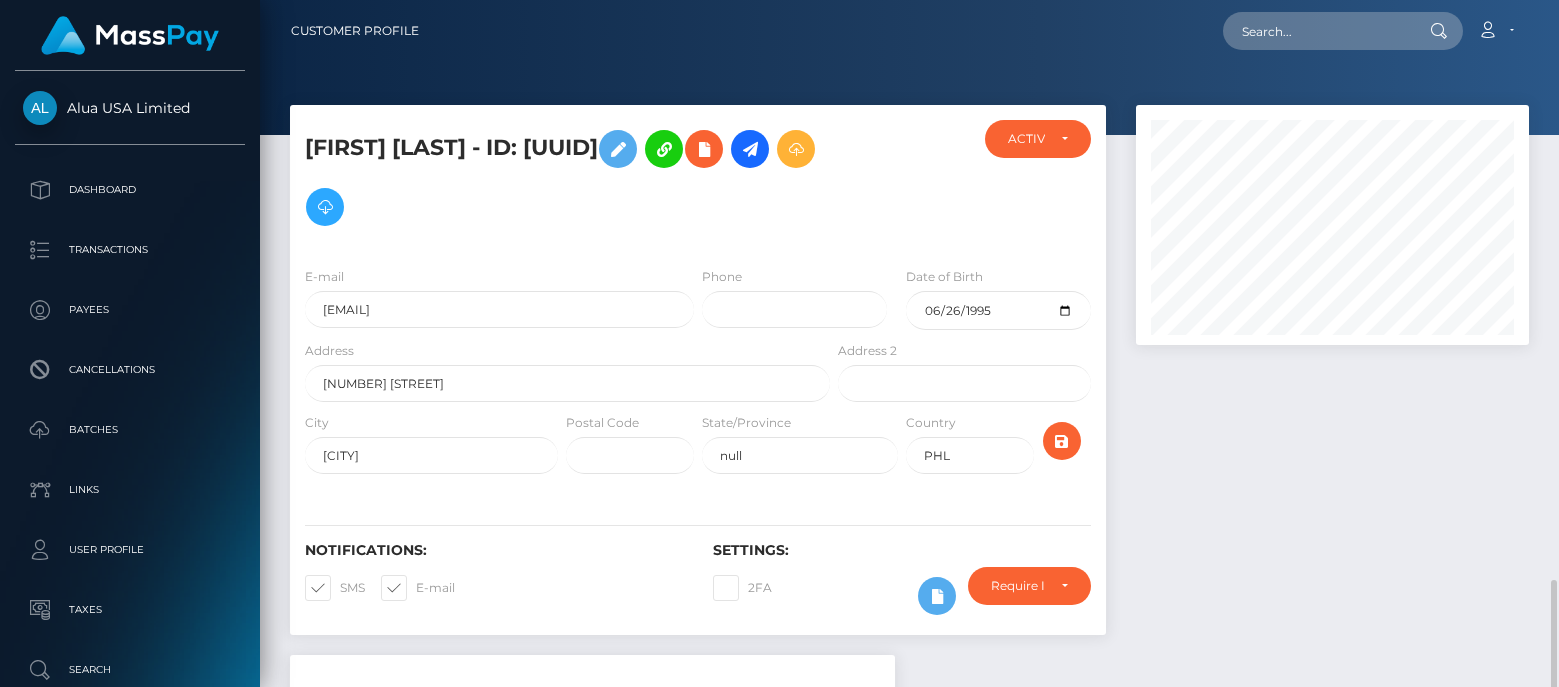scroll, scrollTop: 0, scrollLeft: 0, axis: both 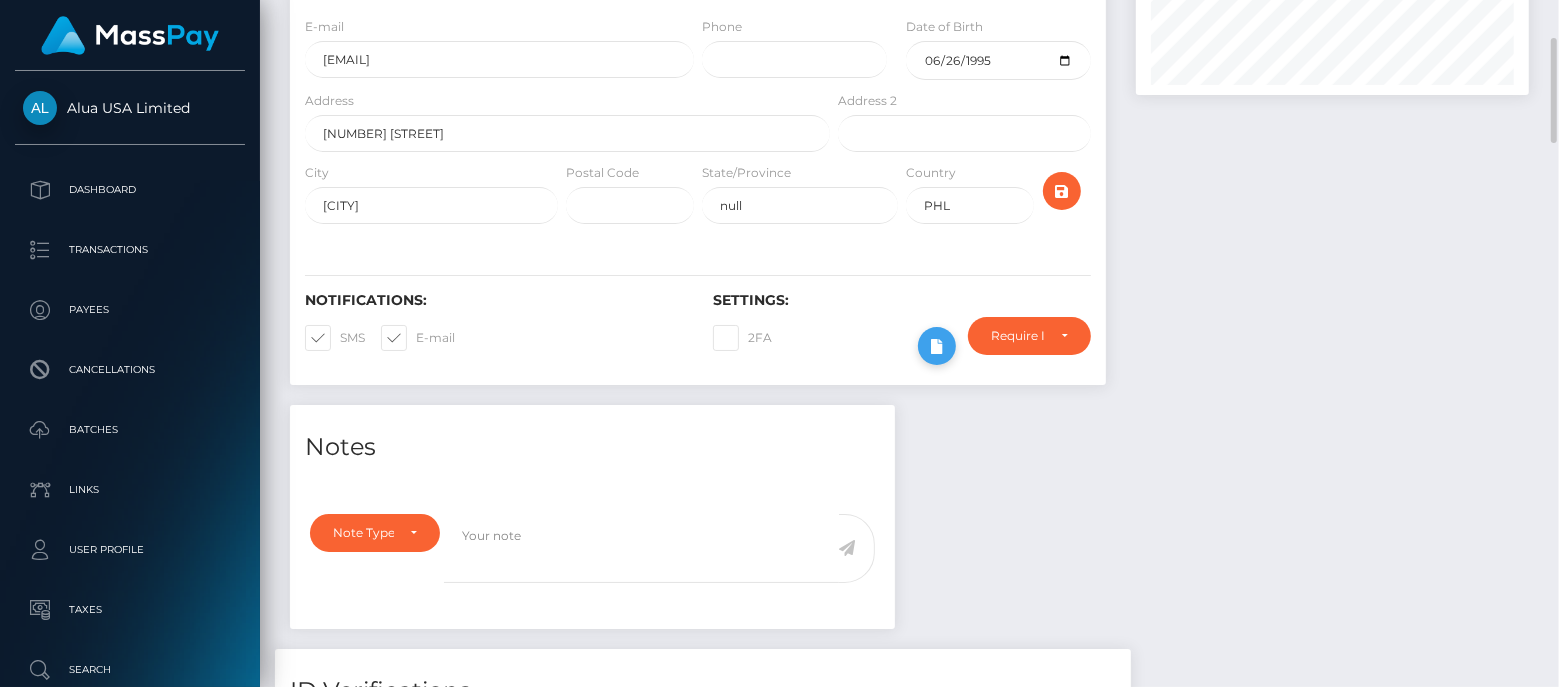 click at bounding box center [937, 346] 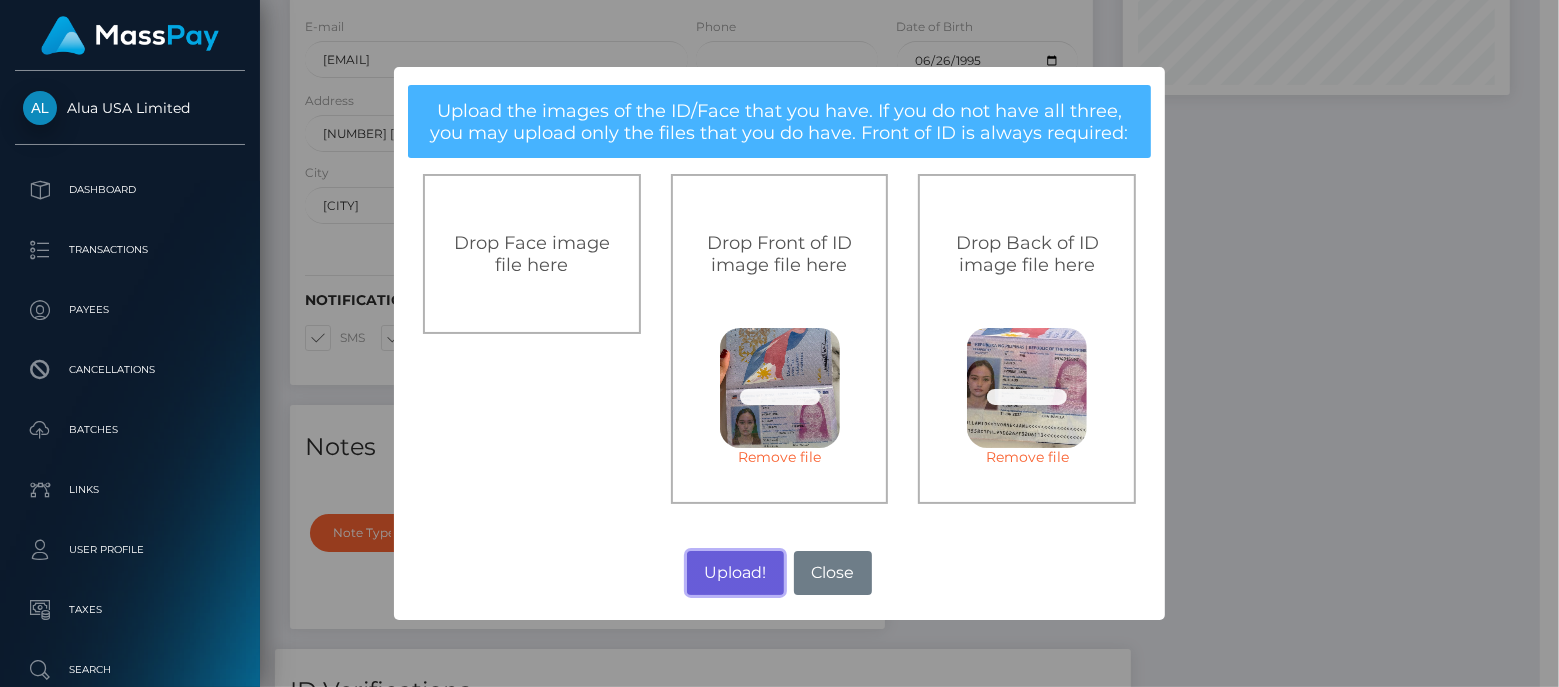 click on "Upload!" at bounding box center [735, 573] 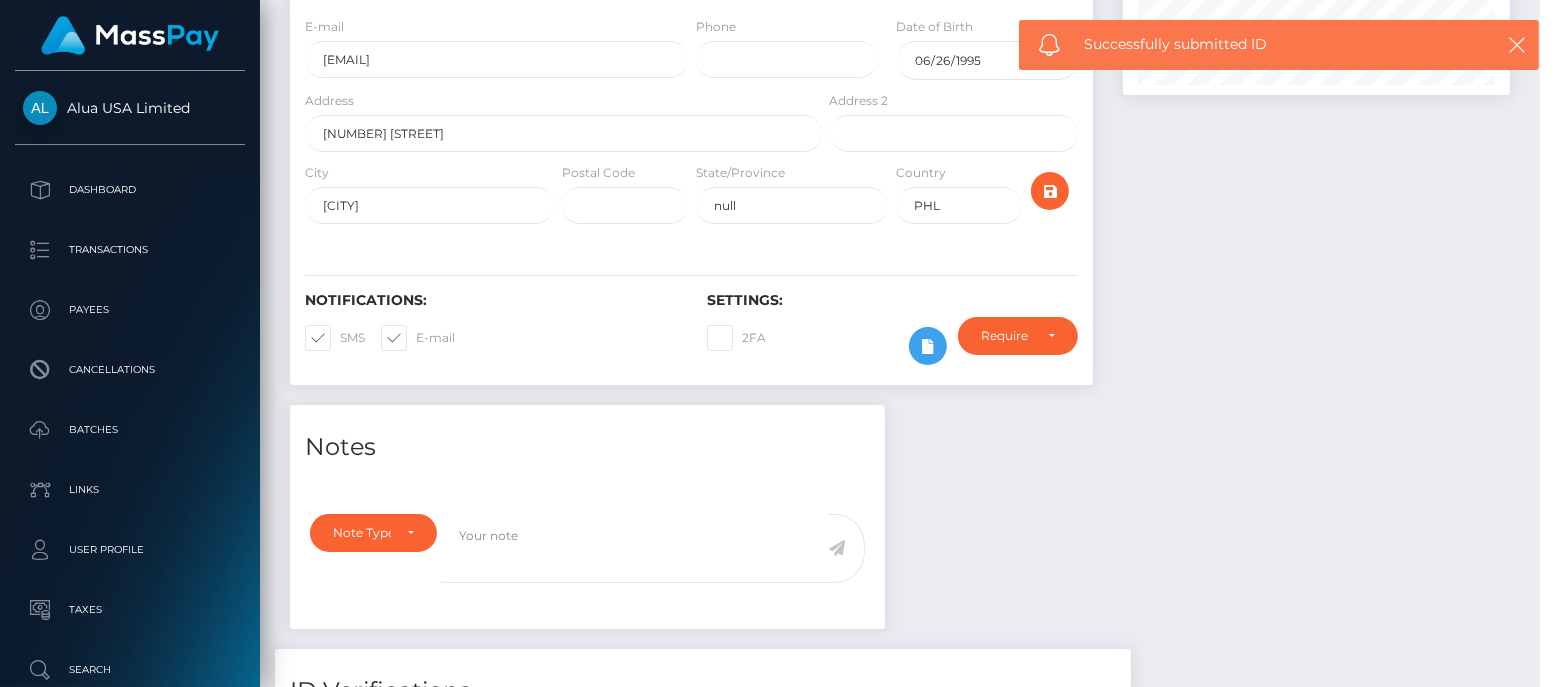 scroll, scrollTop: 999759, scrollLeft: 999607, axis: both 